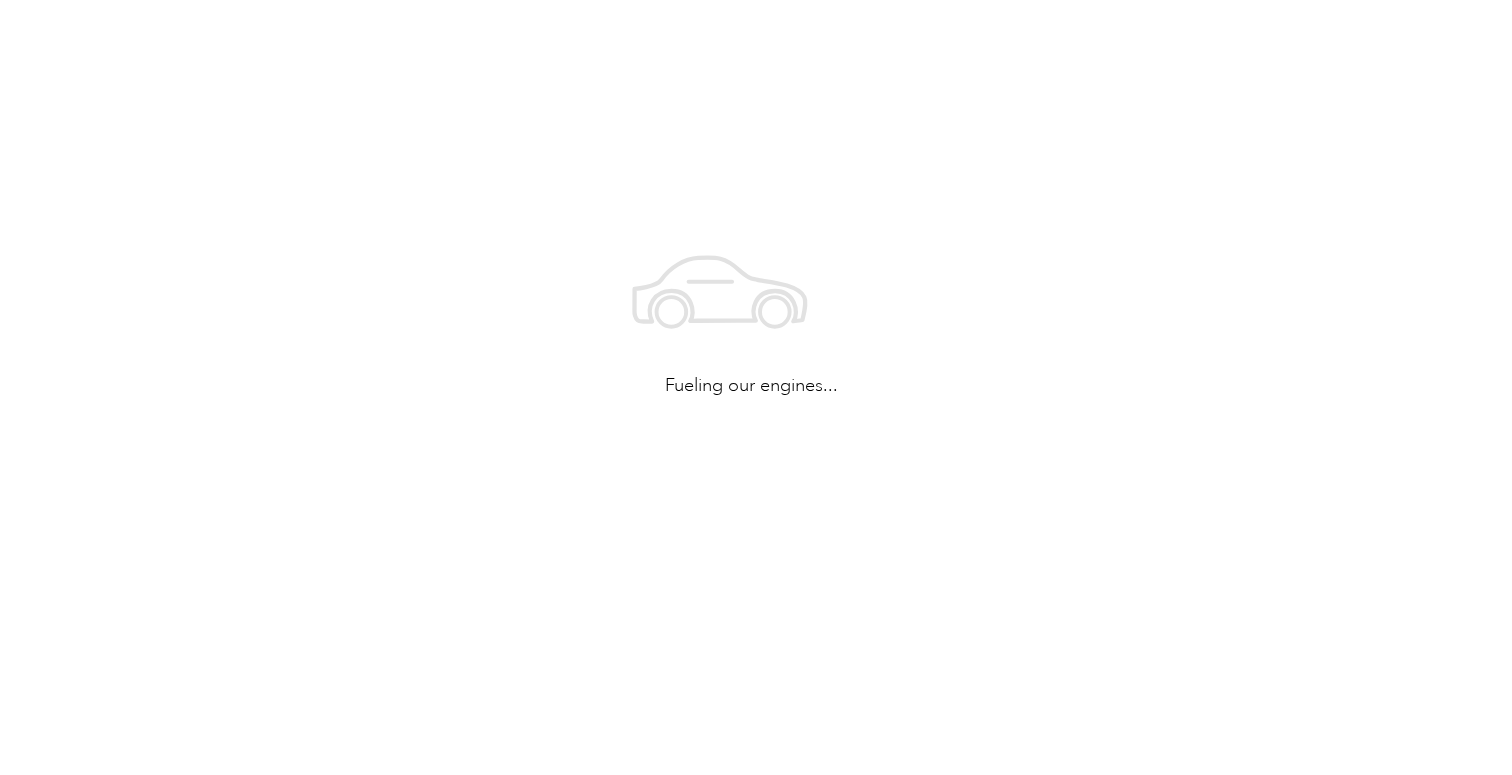 scroll, scrollTop: 0, scrollLeft: 0, axis: both 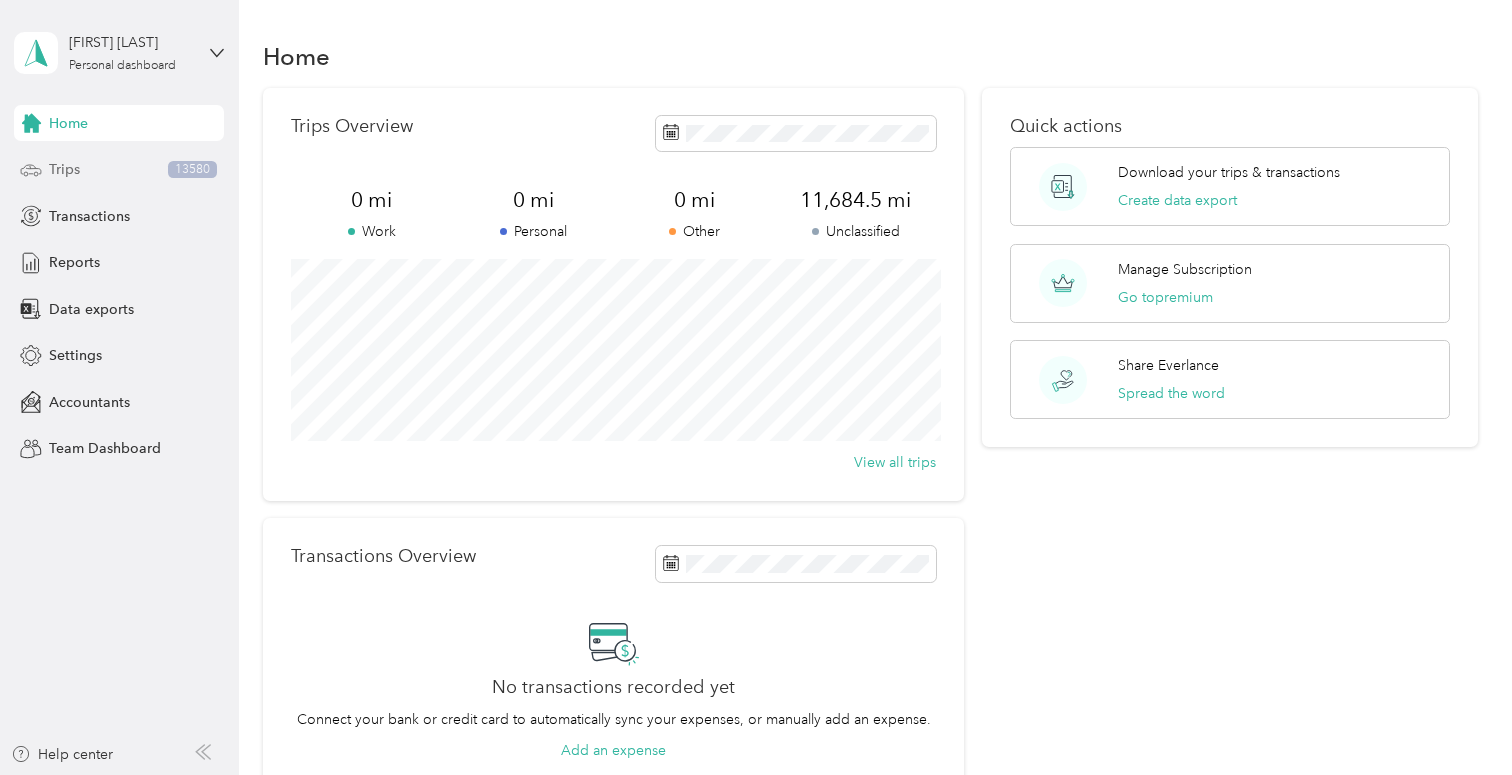 click on "Trips [TRIP_ID]" at bounding box center (119, 170) 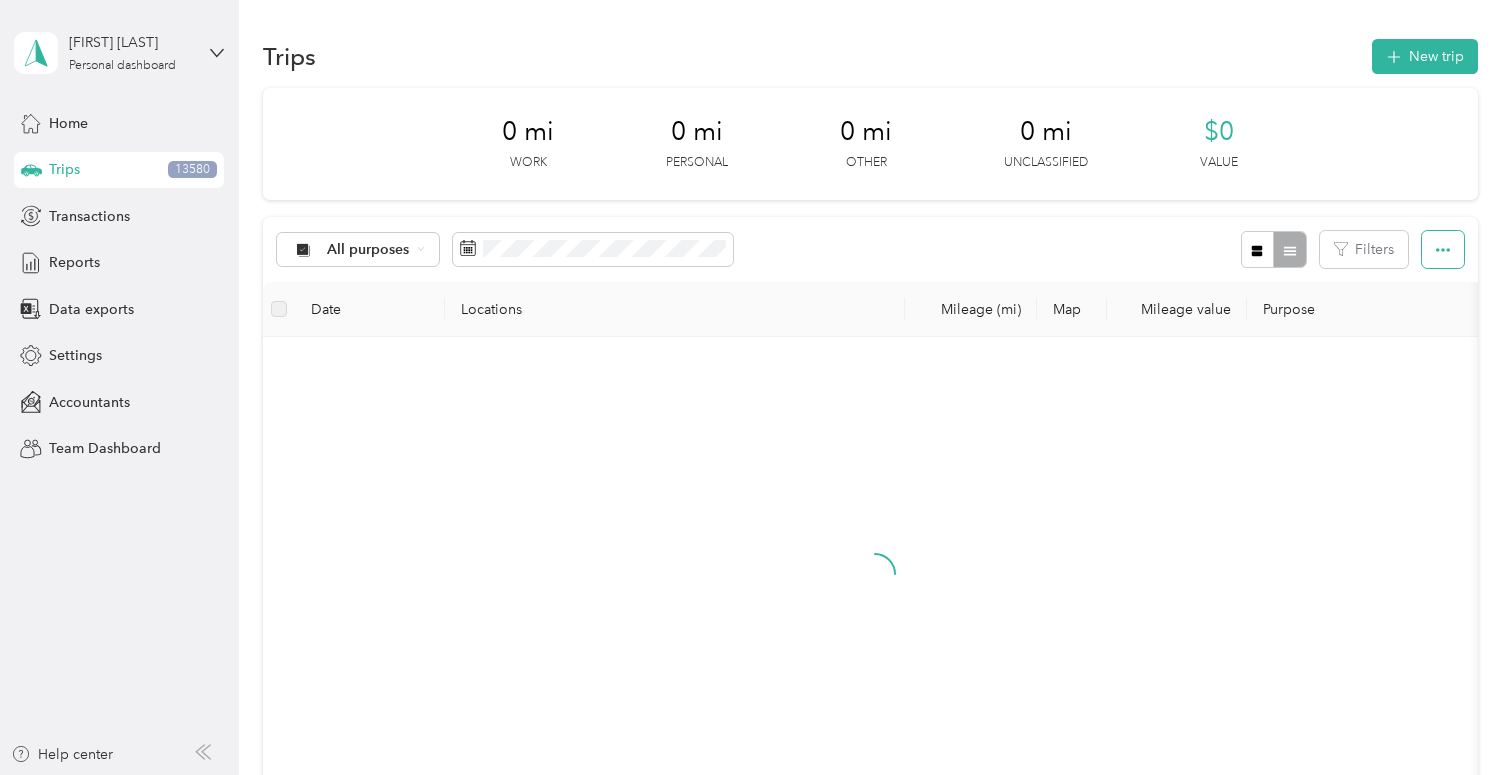 click 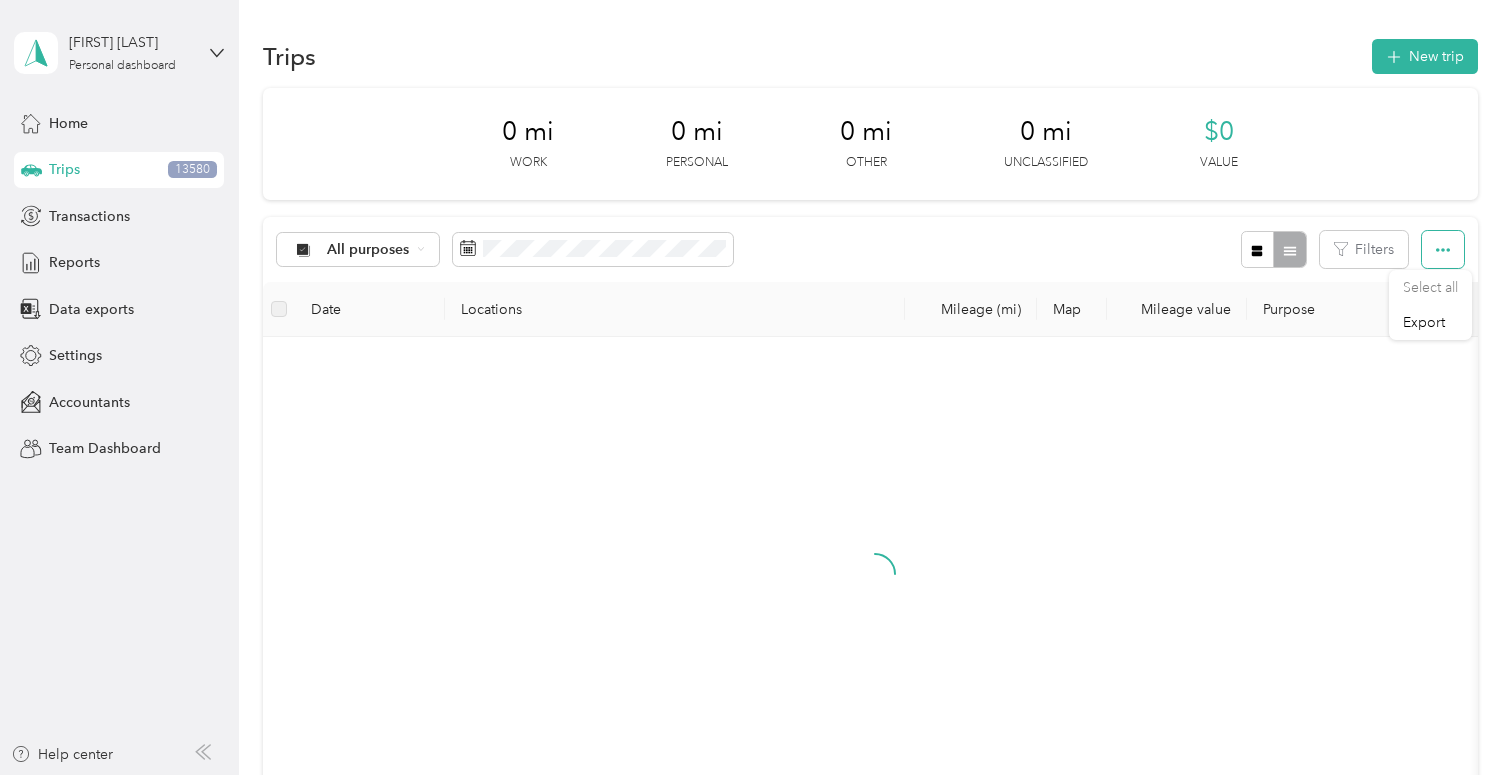 click 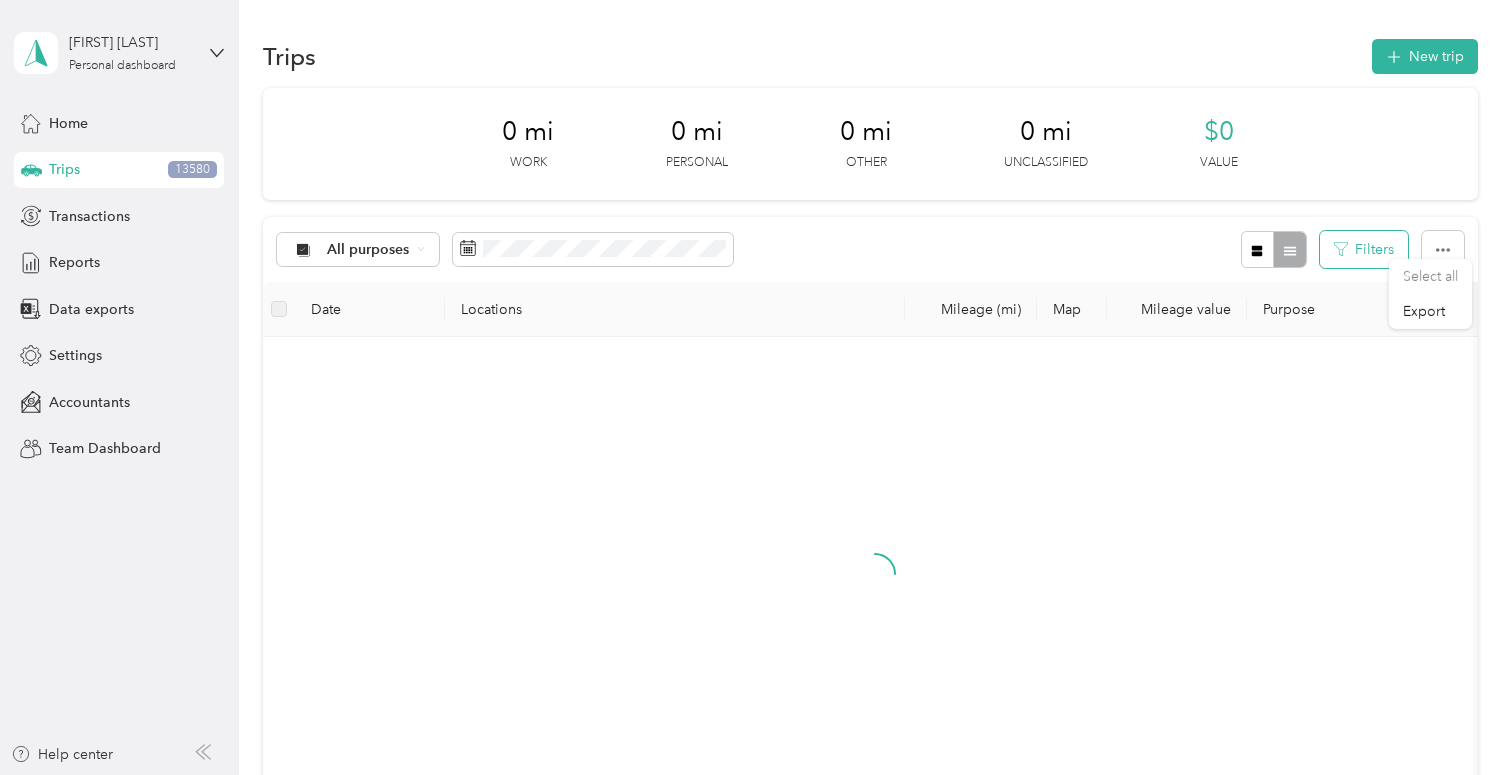 click on "Filters" at bounding box center [1364, 249] 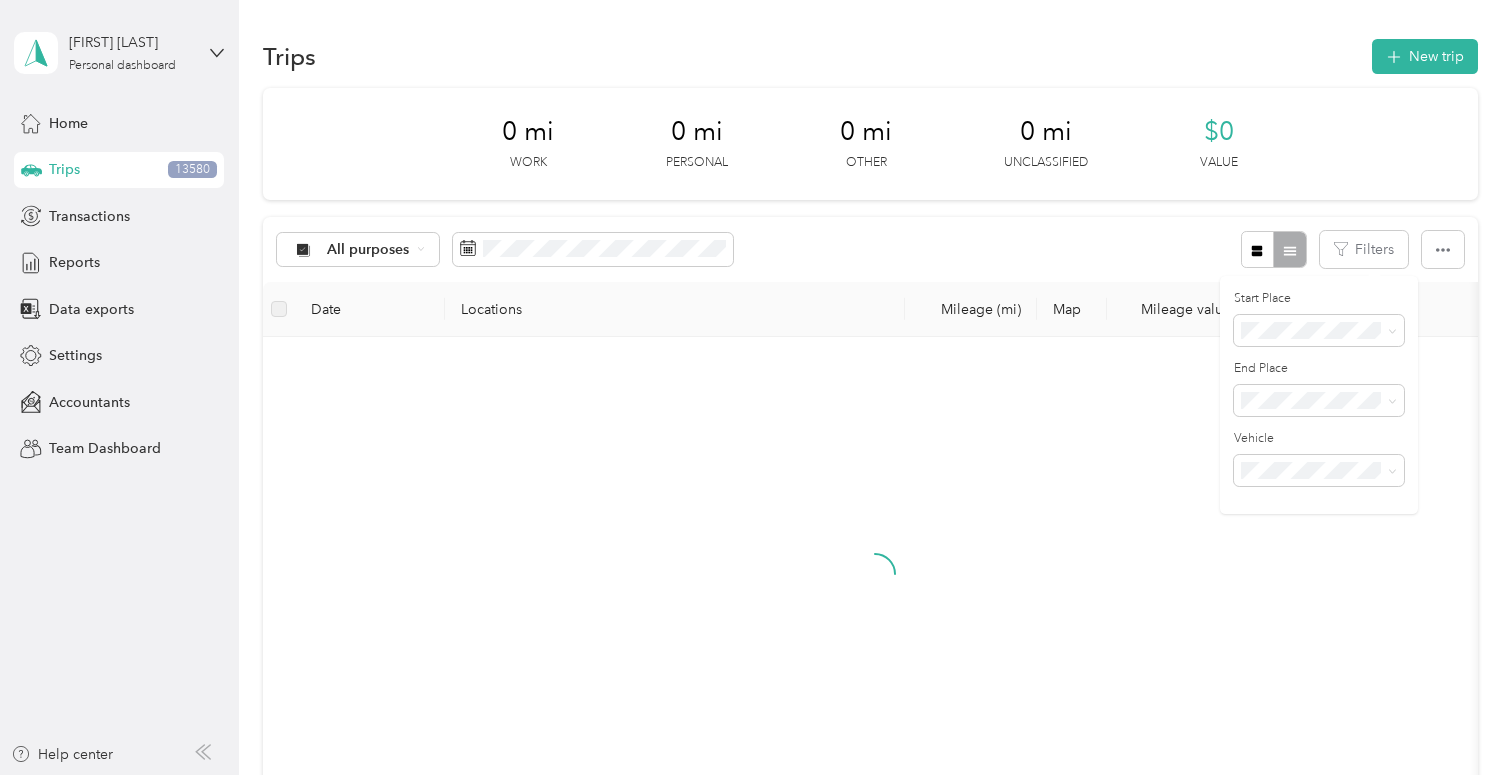 click on "Start Place   End Place   Vehicle" at bounding box center [1319, 395] 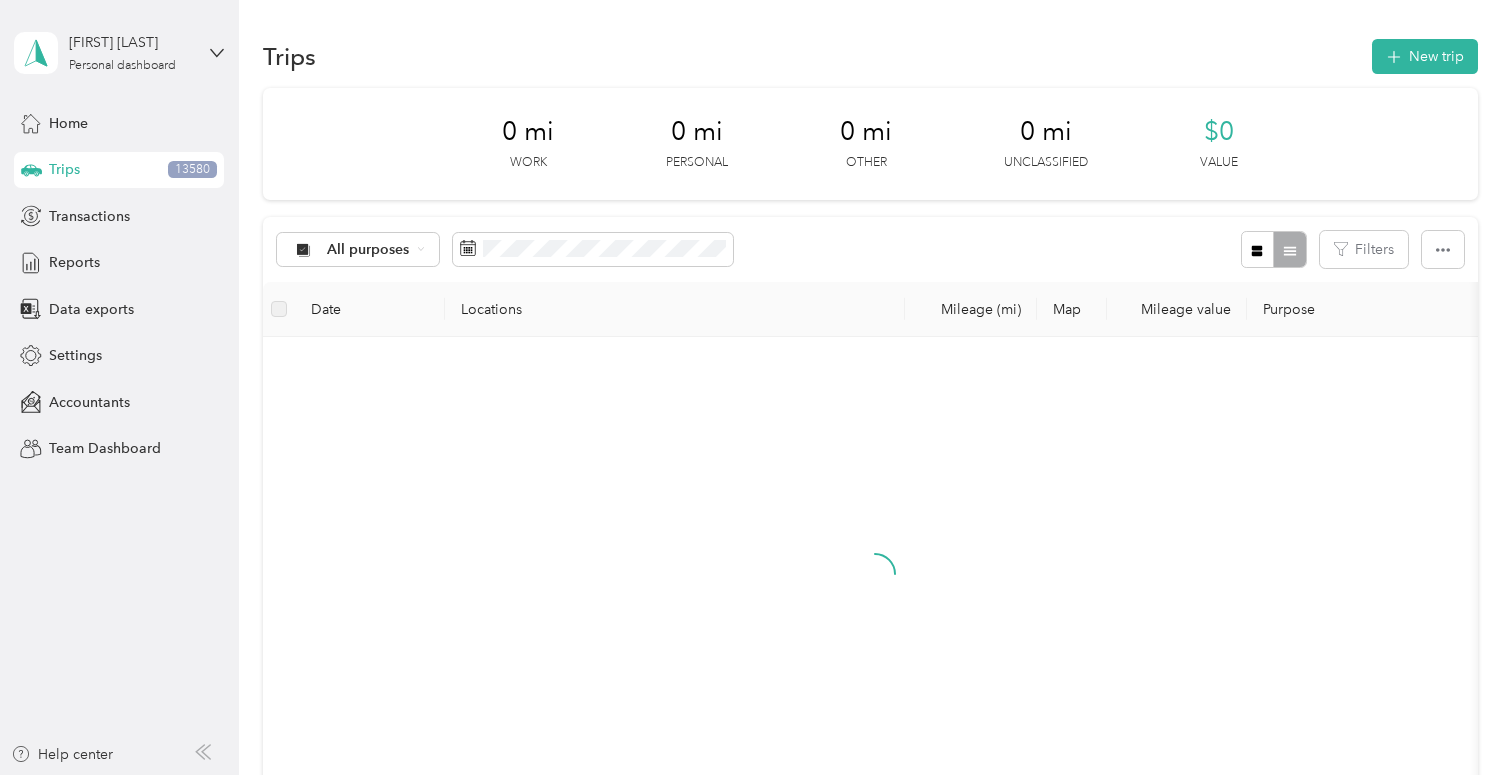click on "[FIRST] [LAST] Personal dashboard" at bounding box center [119, 53] 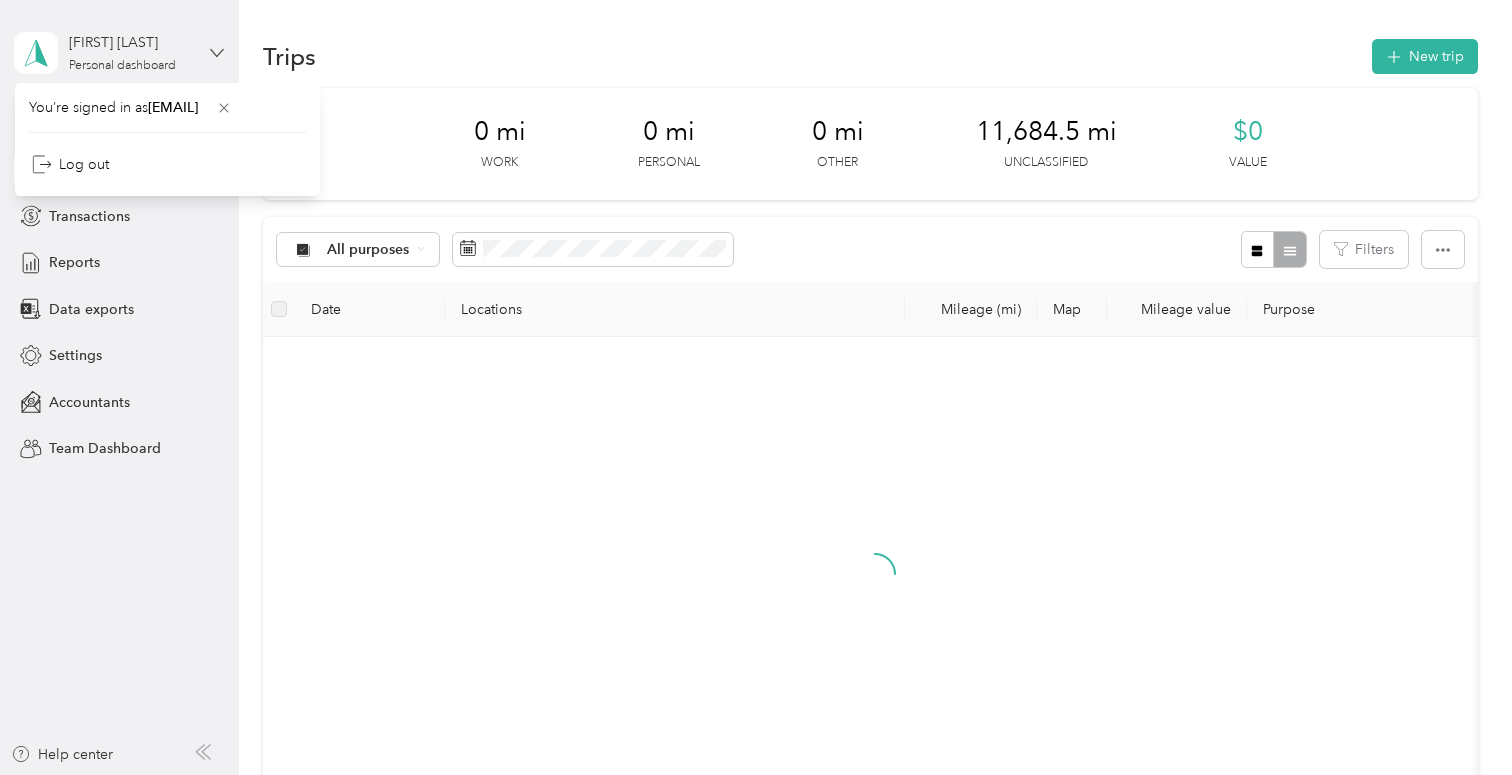 click 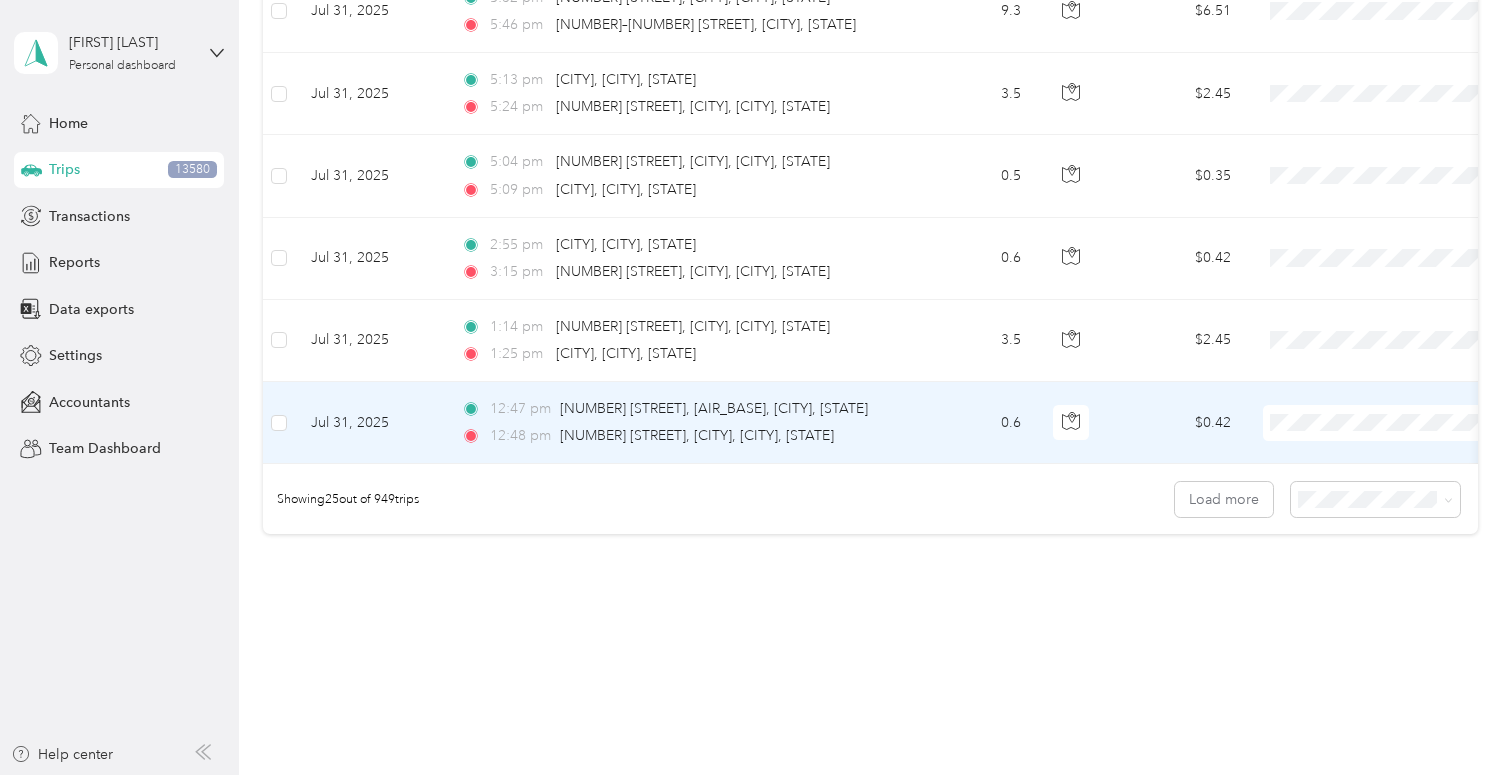 scroll, scrollTop: 1929, scrollLeft: 0, axis: vertical 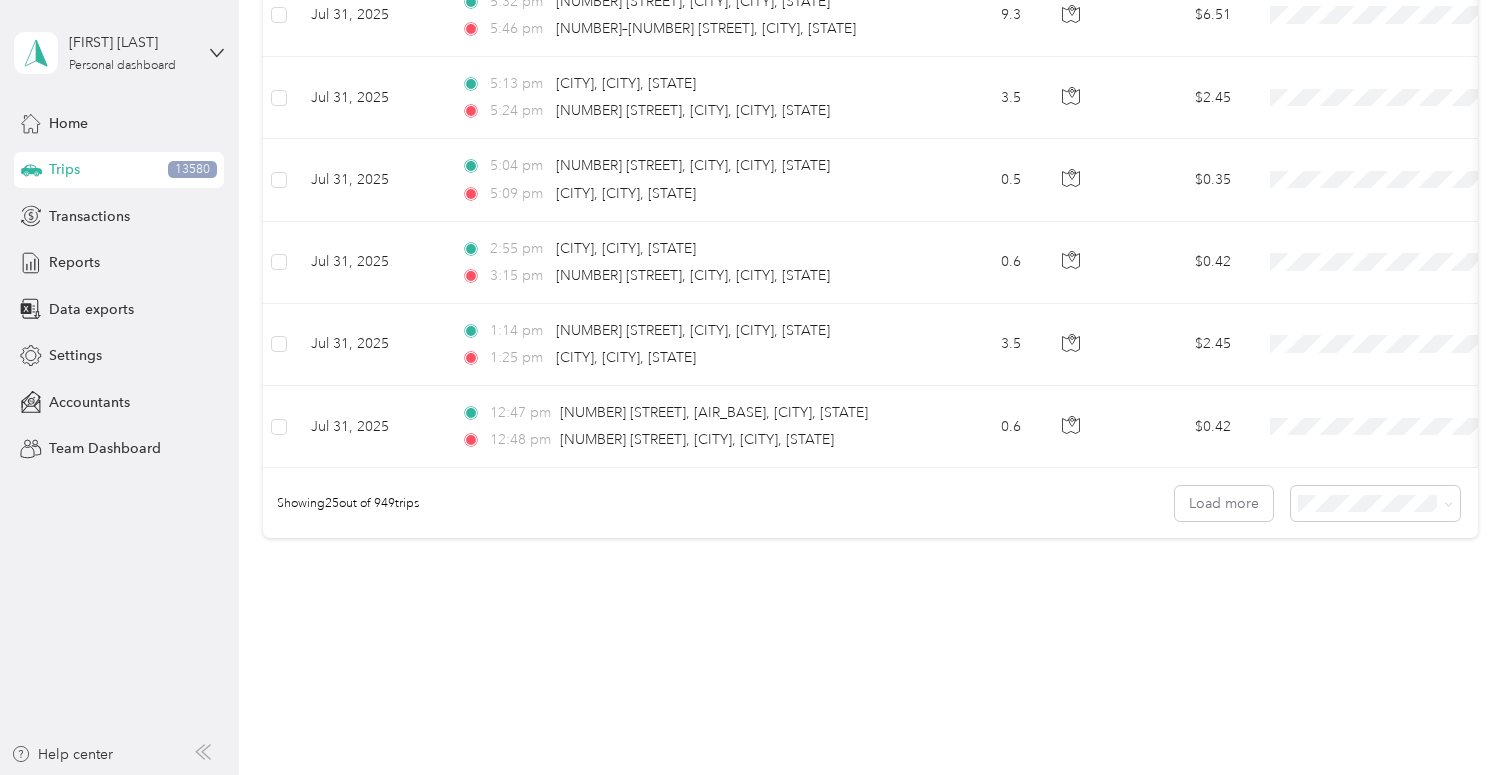click on "Jan 1 - Aug 4, 2025 141 Springfield Rd, Springfield Hill, Westfield, MA 2:21 pm 577 Western Ave, Mundale, Westfield, MA 5 $3.50 GPS -- Aug 4, 2025 12:51 pm 15 River St, Russell, MA 1:28 pm Walmart Supercenter, 141, Springfield Road, Westfield, Hampden County, Massachusetts, 01085, USA 20.6 $14.42 GPS -- Aug 3, 2025 8:31 pm Mundale, Westfield, MA 8:45 pm 15 River St, Russell, MA 6.9 $4.83 GPS -- Aug 3, 2025 6:56 pm Mundale, Westfield, MA 6:56 pm Children's Pavilion, Gillett Road, Westfield, Hampden County, Massachusetts, 01085, USA 0.1 $0.07 GPS -- Aug 3, 2025 4:11 pm Mundale, Westfield, MA 4:11 pm Mundale, Westfield, MA 0.4 $0.28 GPS -- Aug 3, 2025 2:35 pm Little River, Westfield, MA 2:47 pm Mundale, Westfield, MA 4 $2.80 GPS -- Aug 3, 2025 1:53 pm 2–186 River St, Russell, MA 2:11 pm 10.5 $7.35" at bounding box center [870, -606] 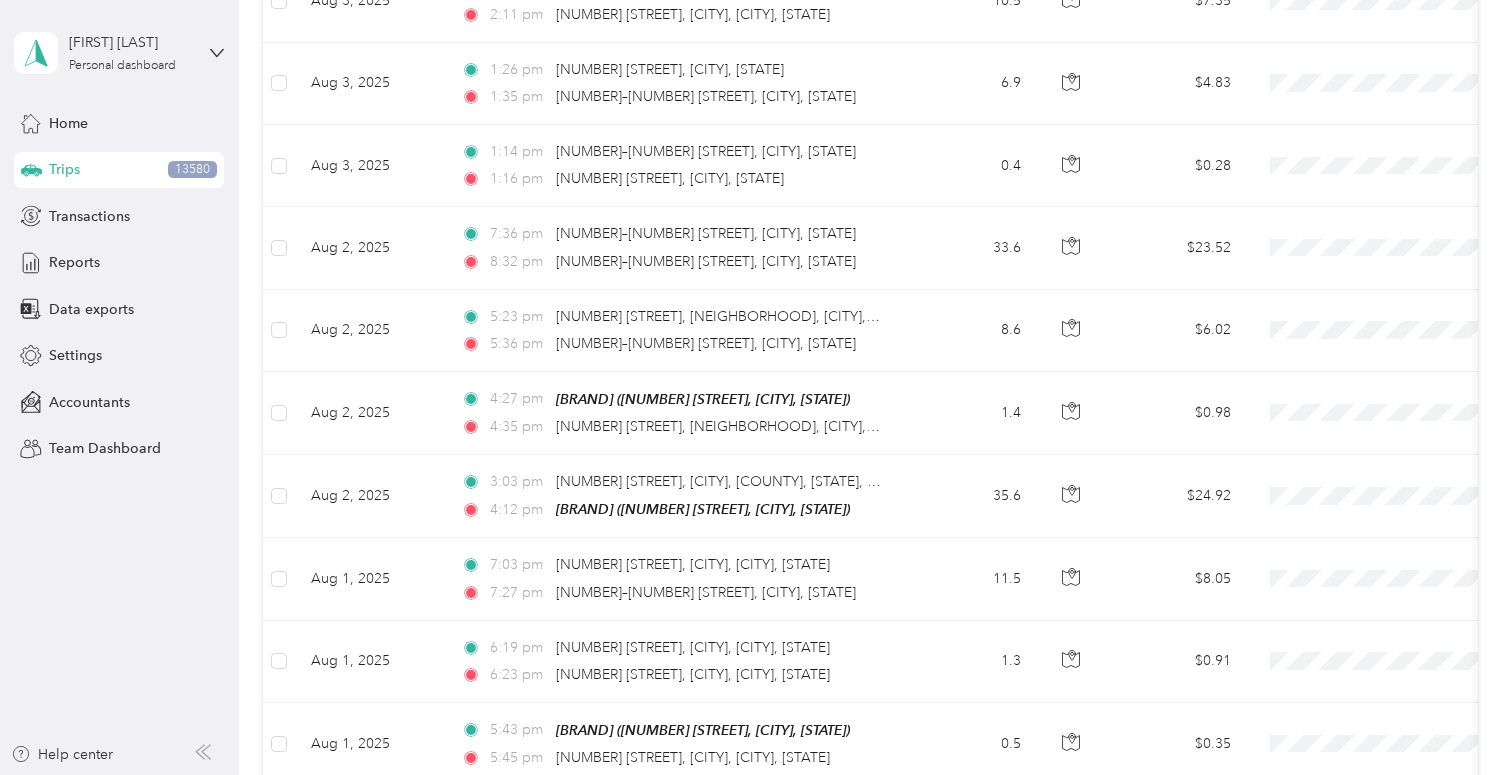 scroll, scrollTop: 0, scrollLeft: 0, axis: both 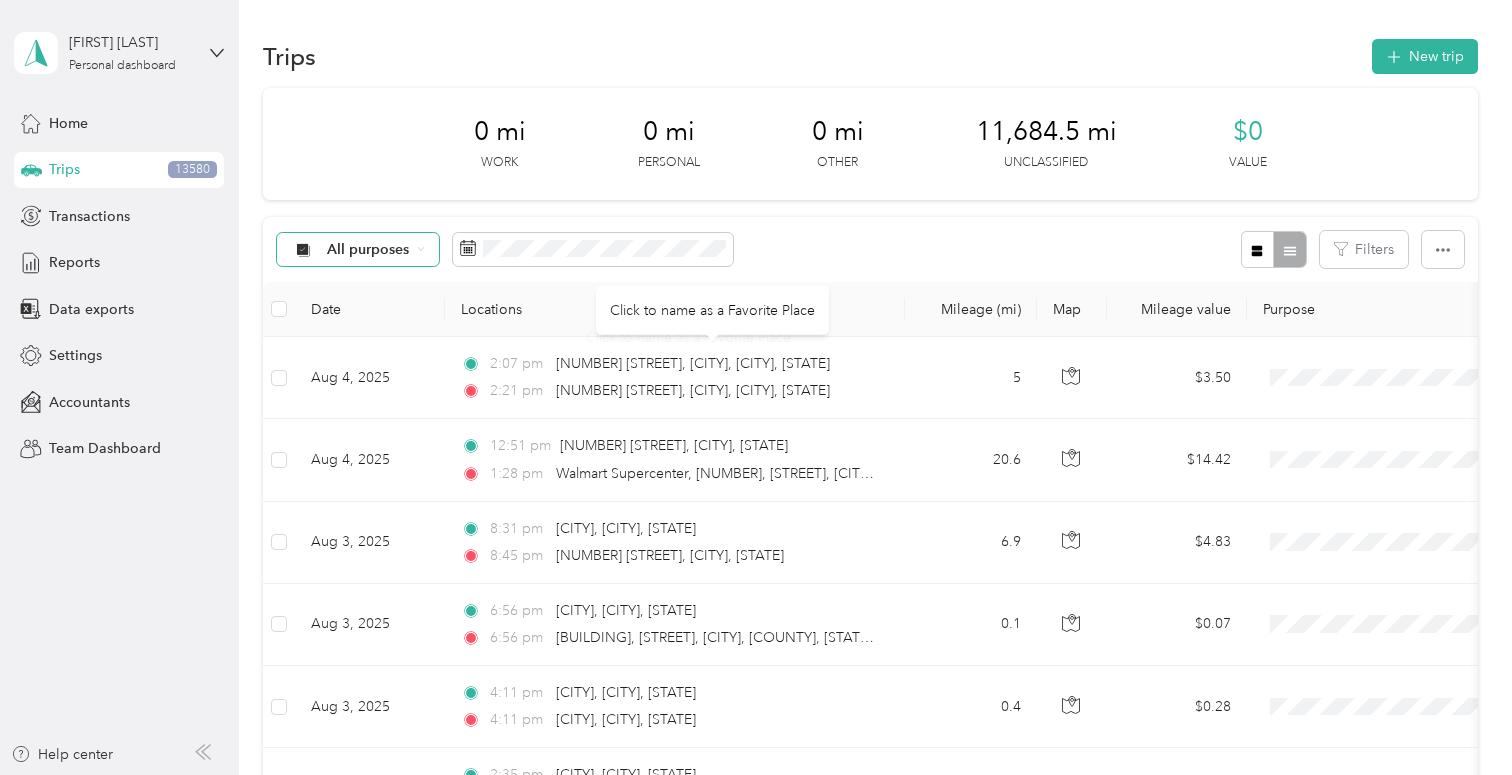 click on "All purposes" at bounding box center [358, 250] 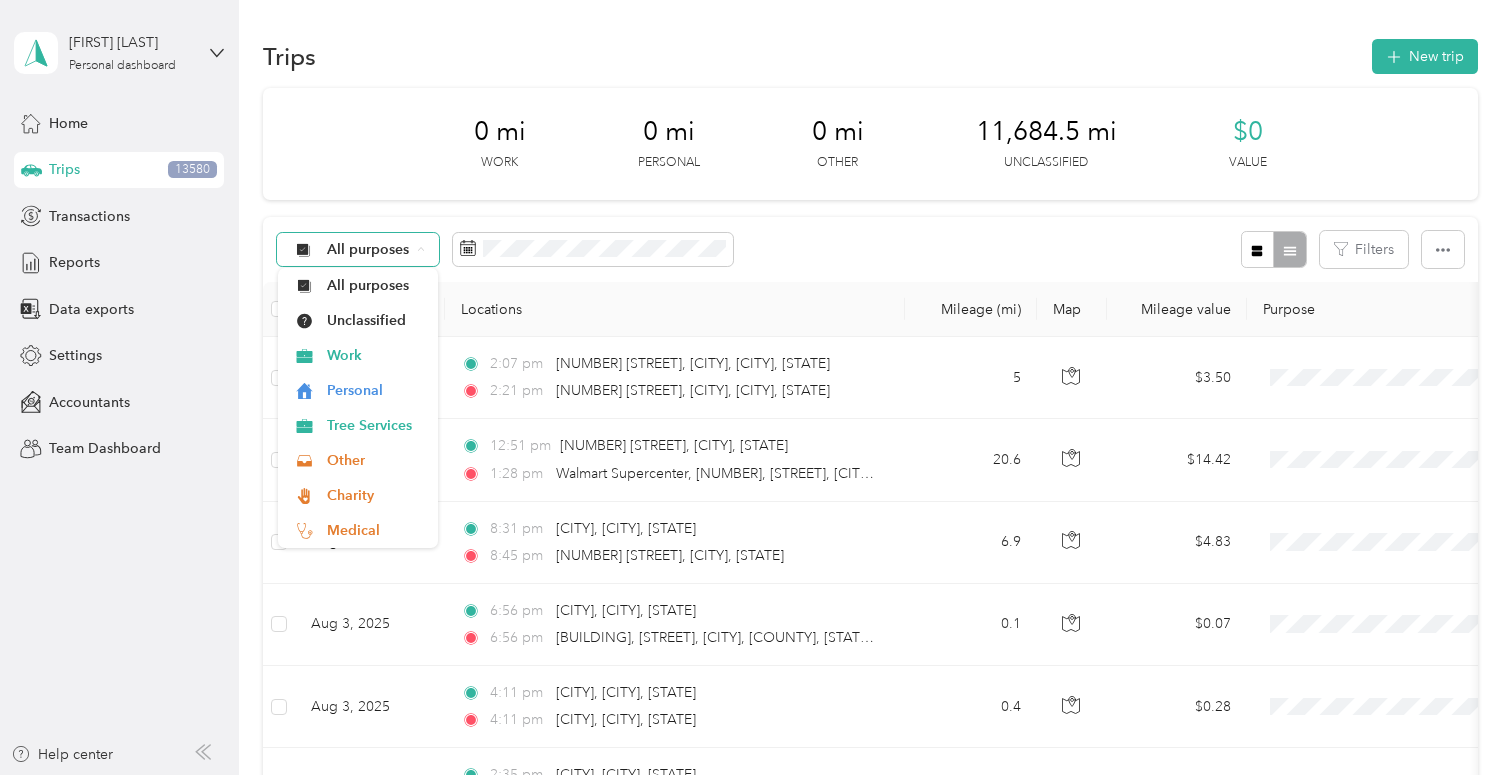click on "All purposes" at bounding box center [368, 250] 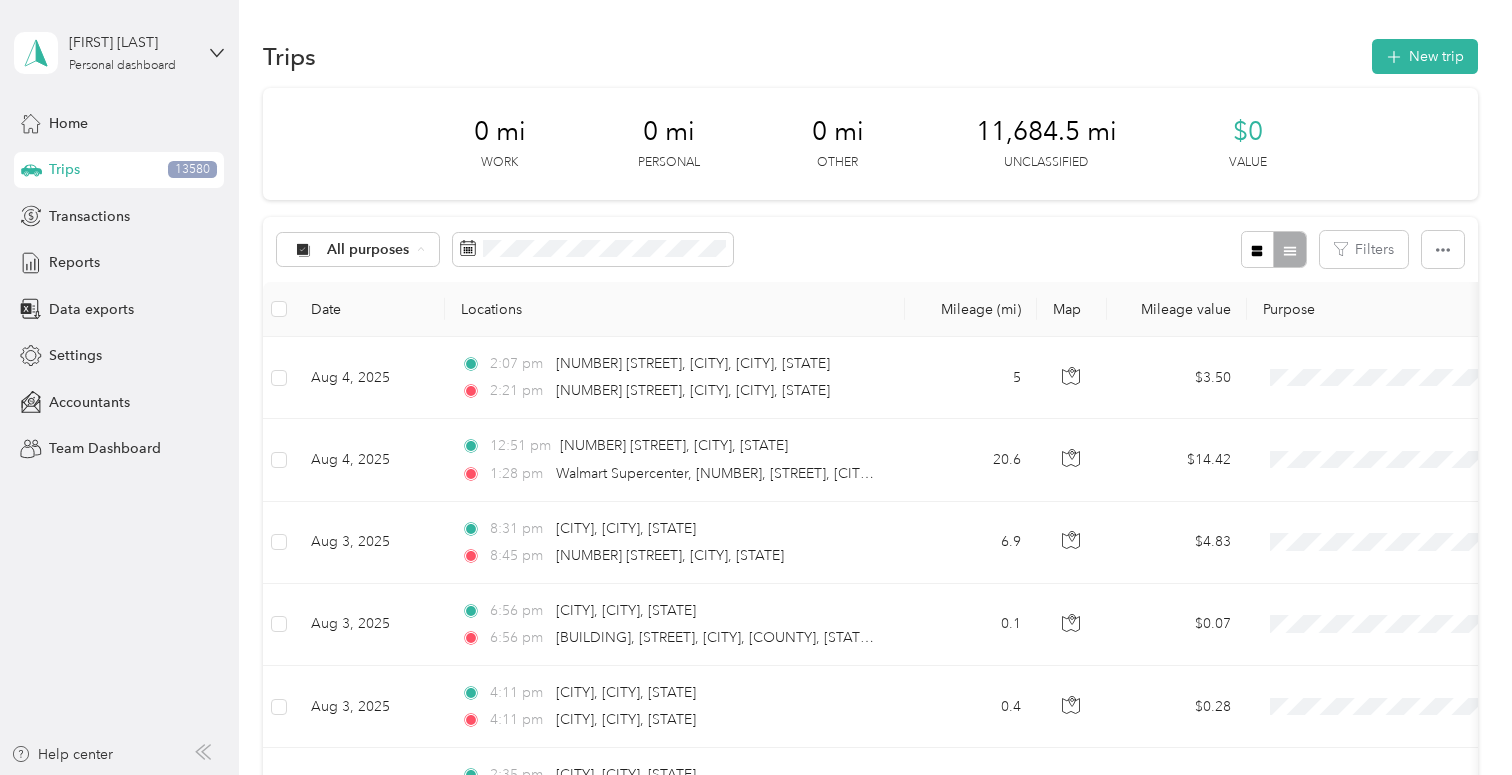 click on "All purposes Filters" at bounding box center [870, 249] 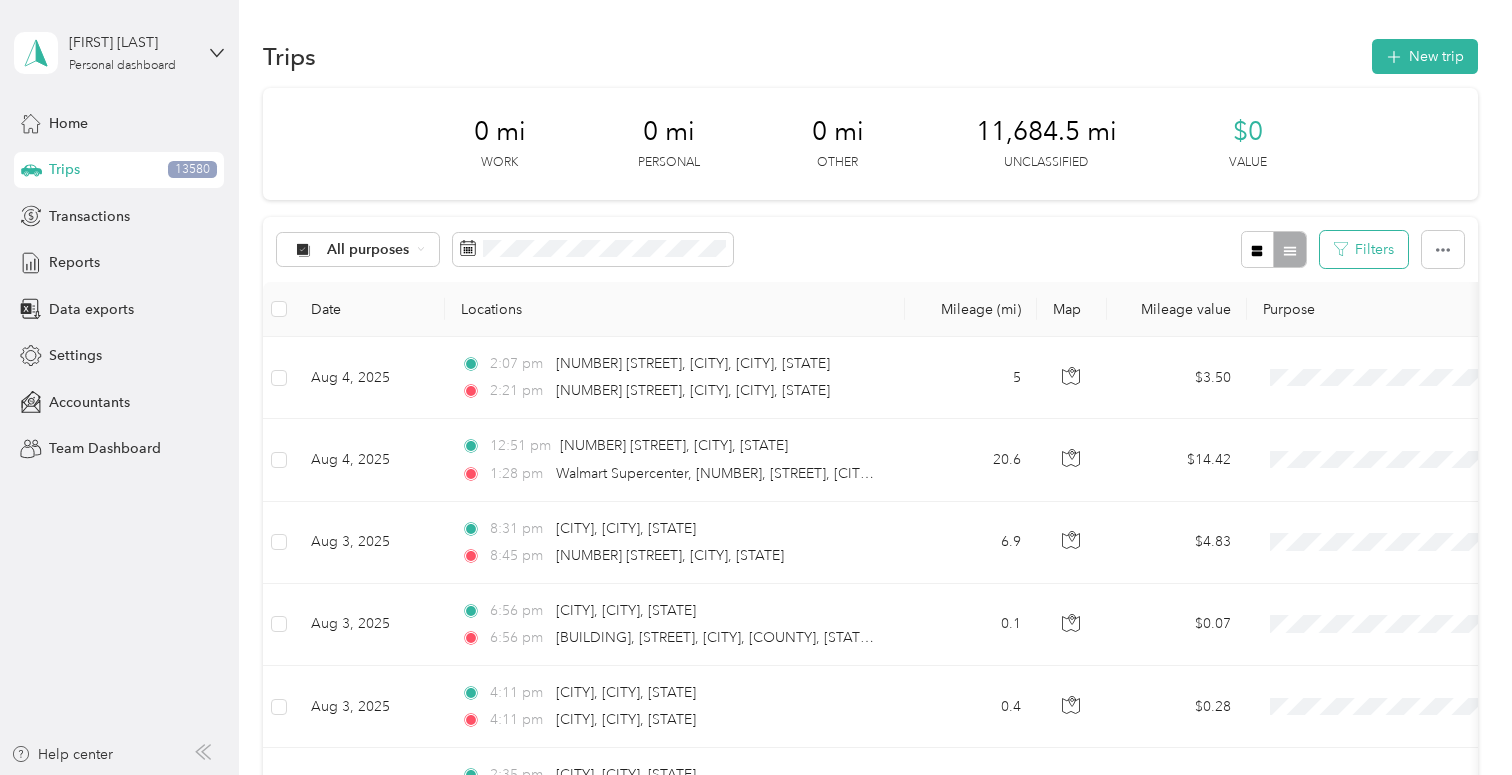 click on "Filters" at bounding box center (1364, 249) 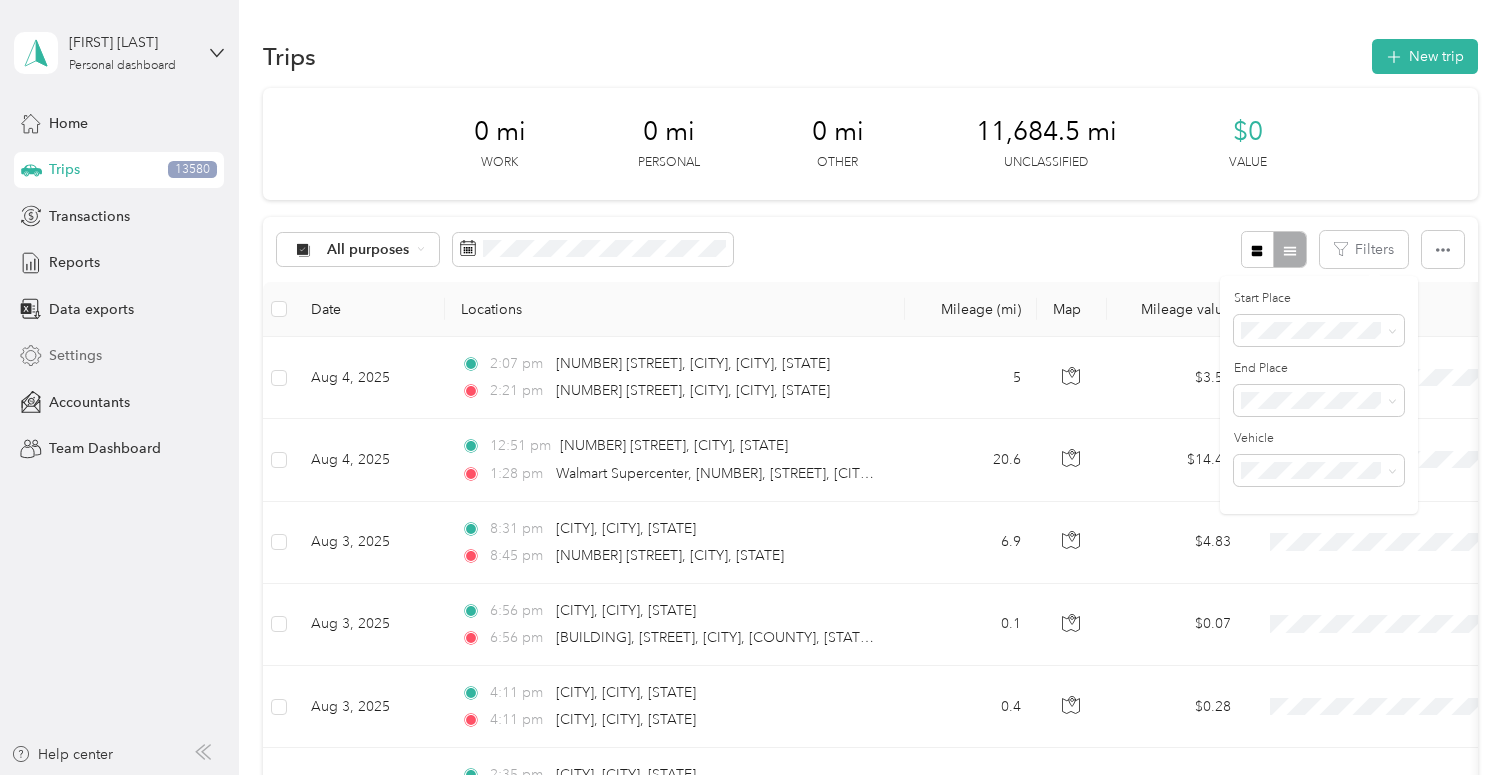 click on "Settings" at bounding box center [75, 355] 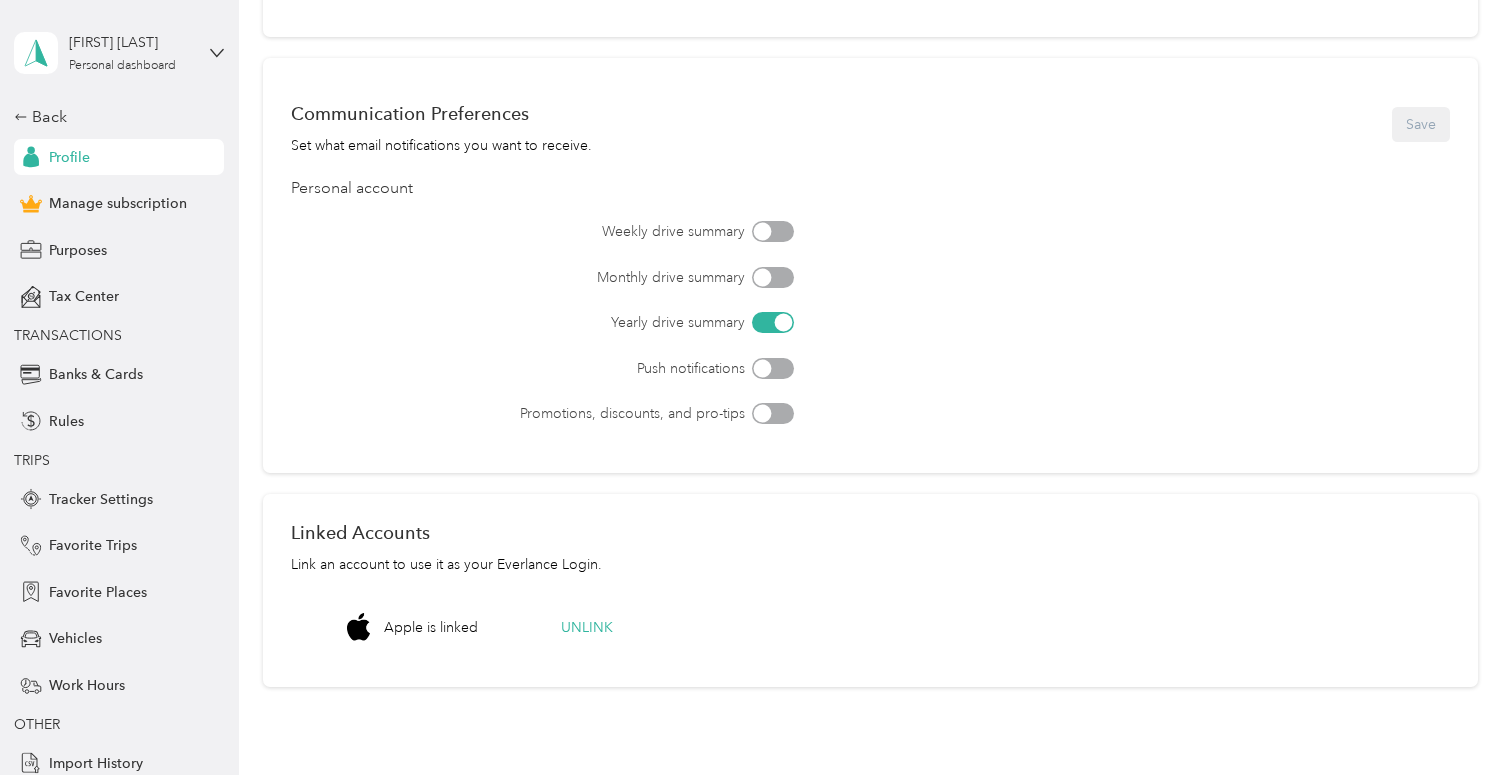 scroll, scrollTop: 670, scrollLeft: 0, axis: vertical 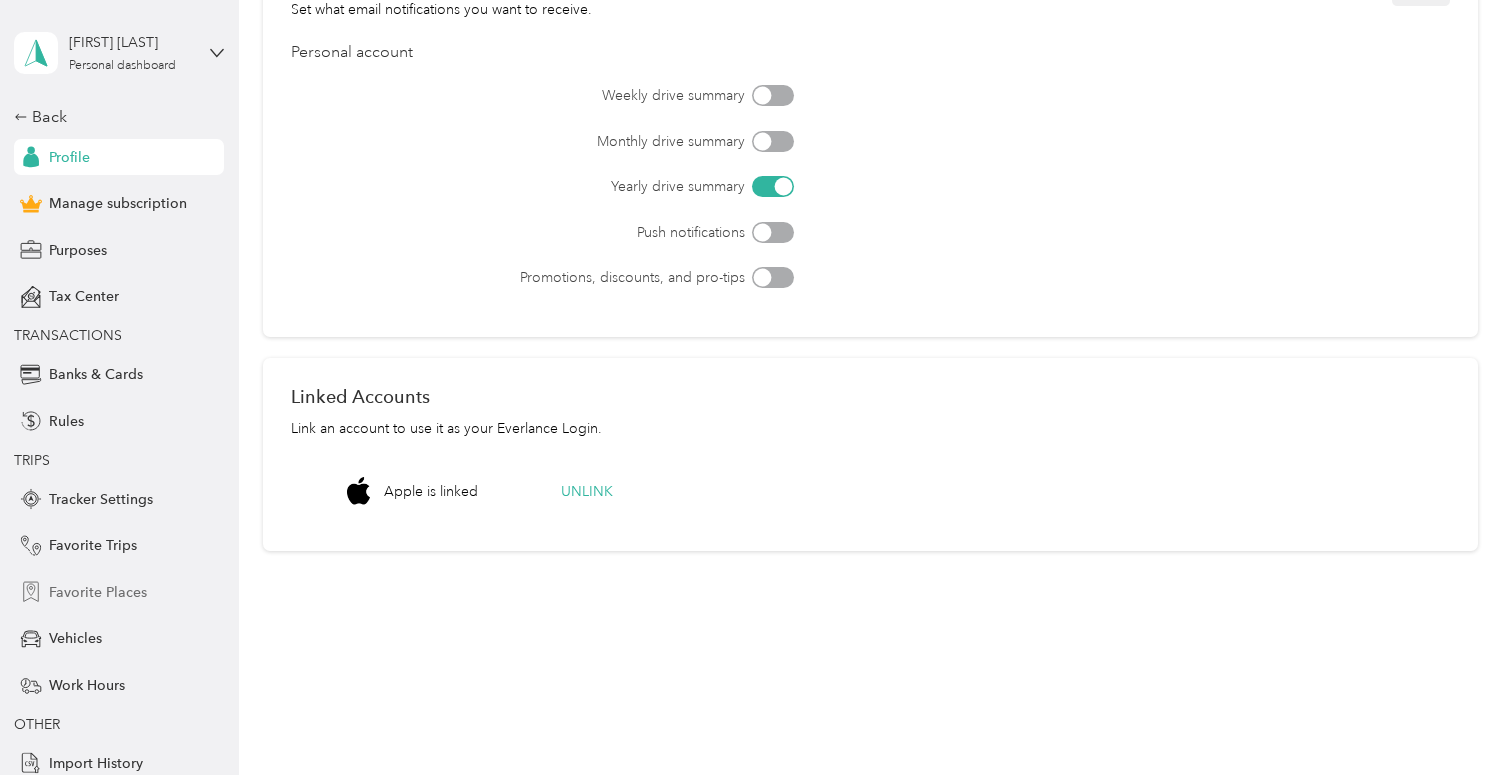 click on "Favorite Places" at bounding box center [98, 592] 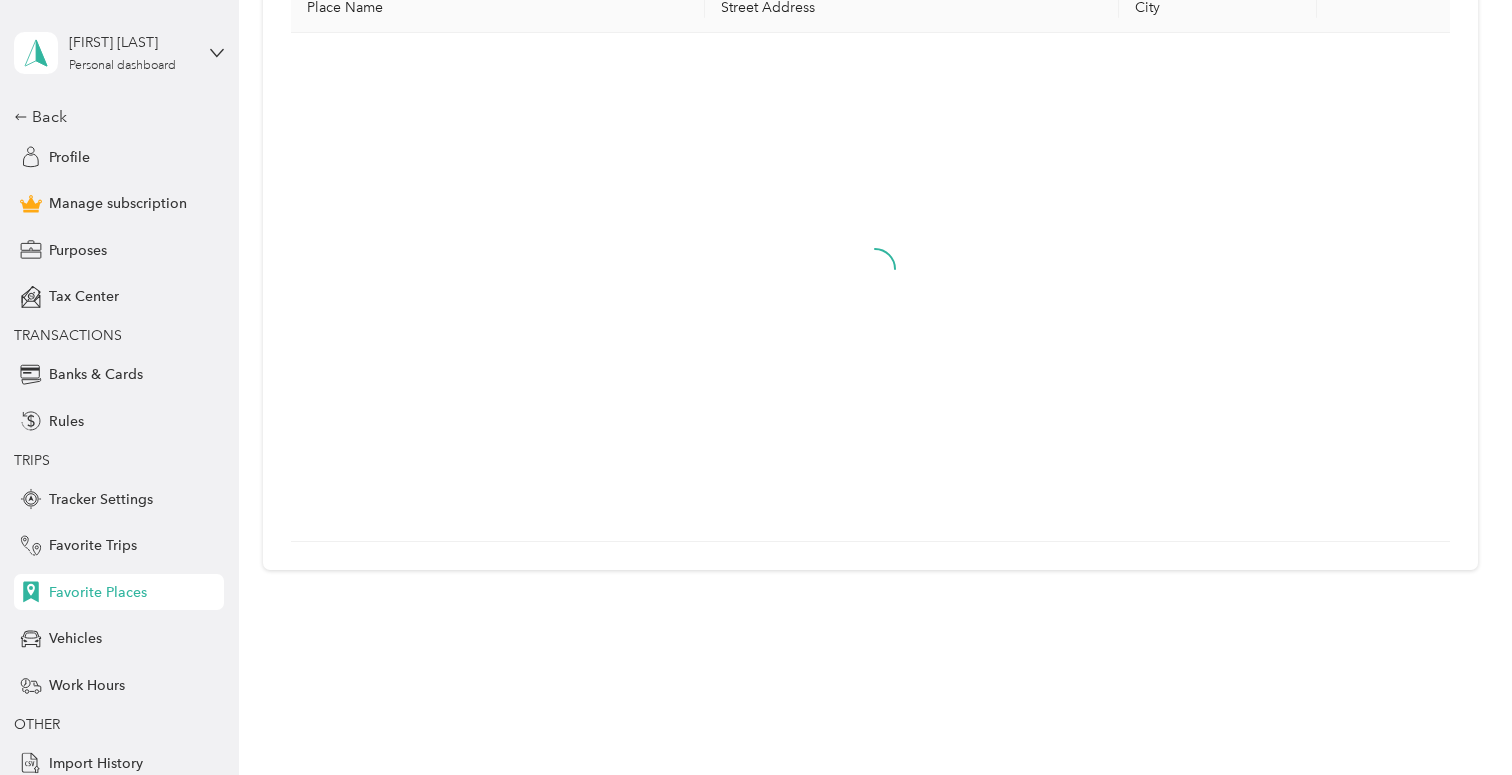 scroll, scrollTop: 0, scrollLeft: 0, axis: both 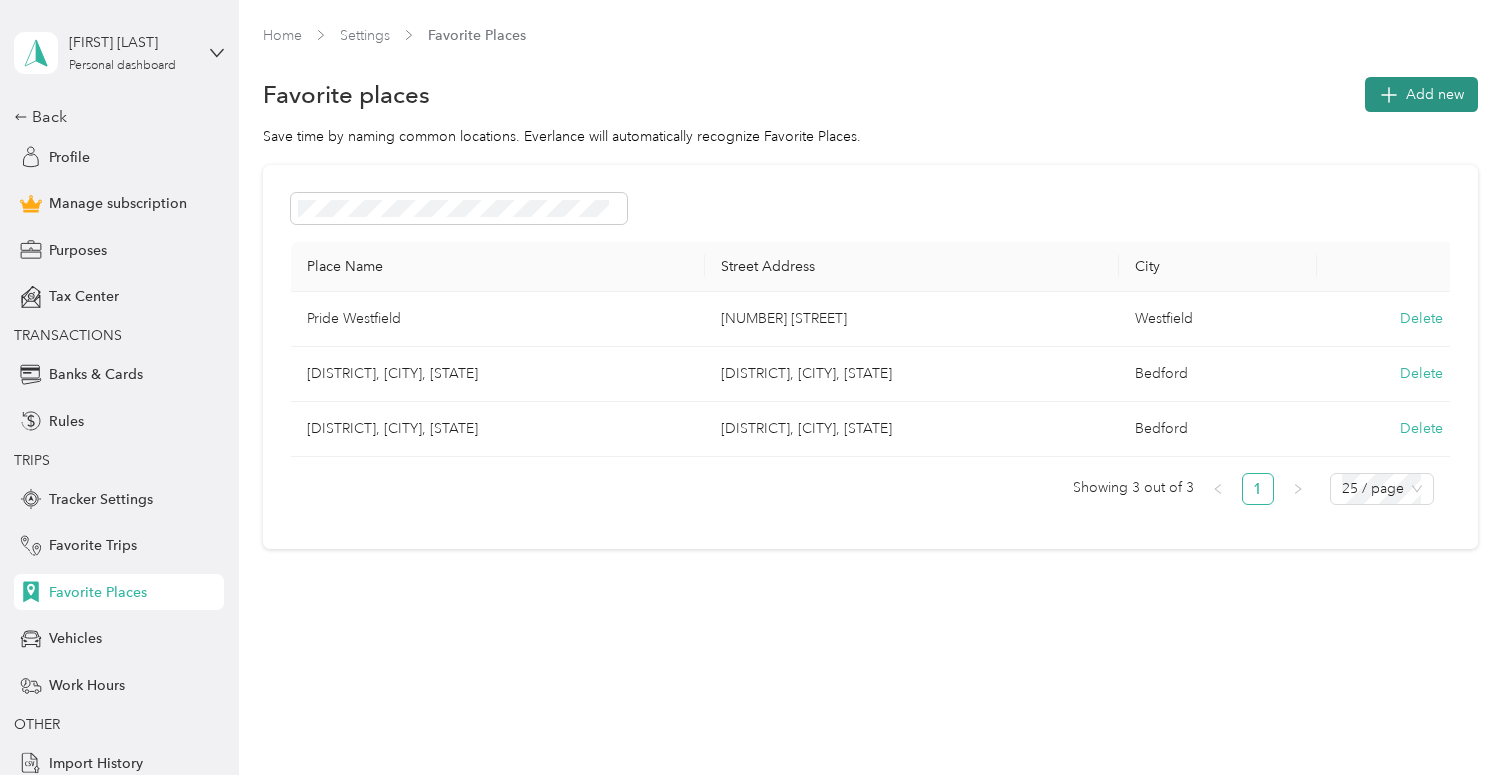 click on "Add new" at bounding box center (1435, 94) 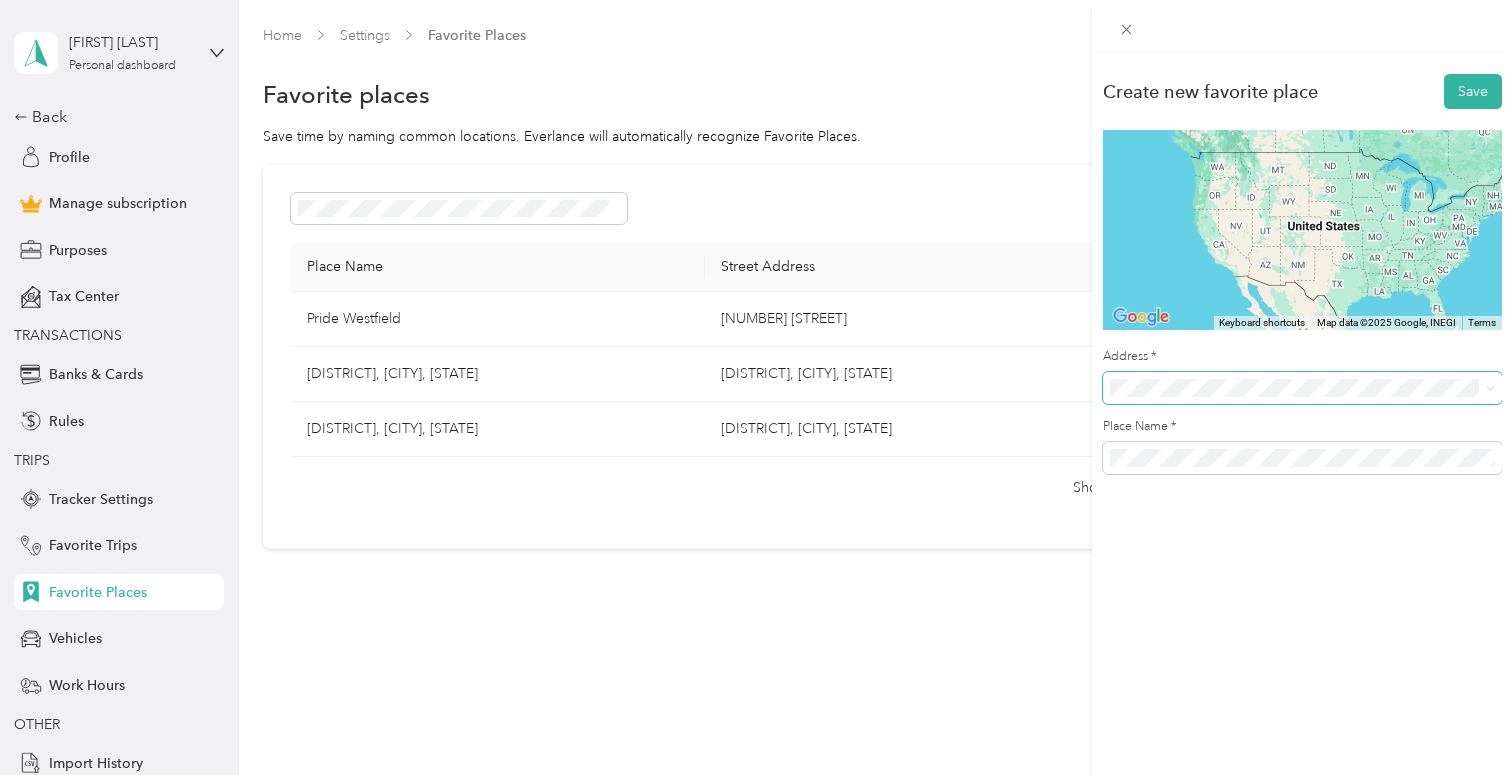click at bounding box center [1302, 388] 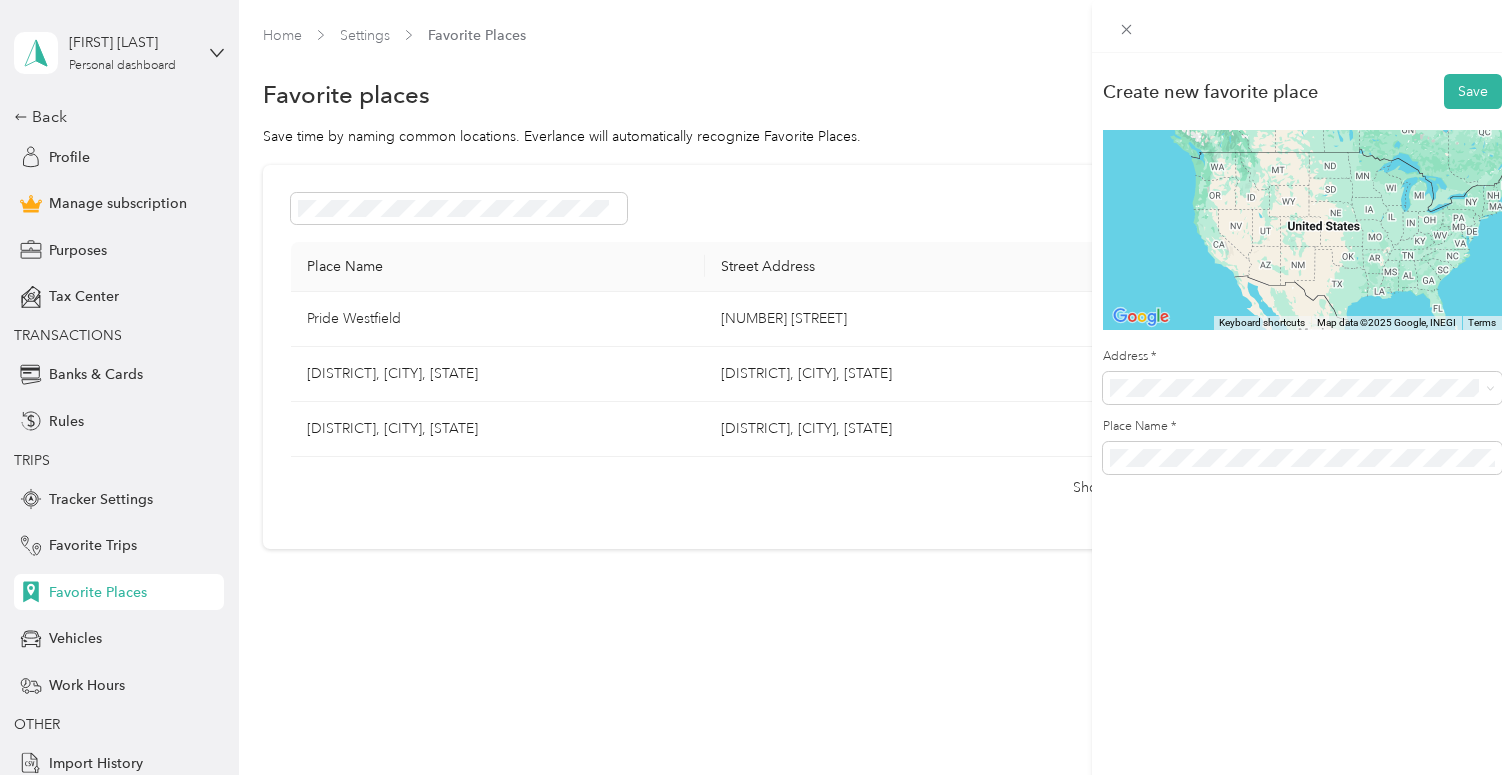click on "[STREET]
[CITY], [STATE] [ZIP]" at bounding box center (1210, 468) 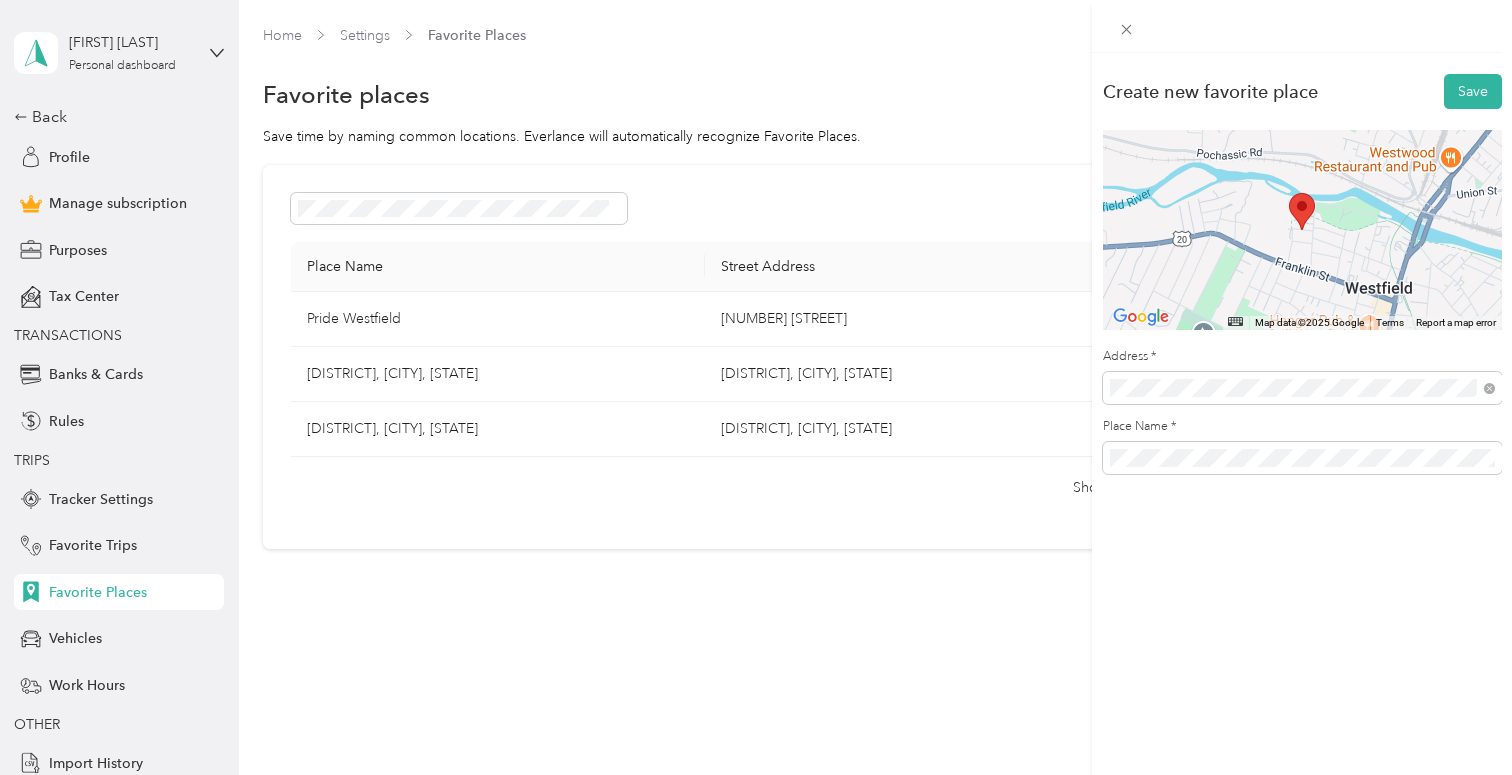 click on "Create new favorite place Save ← Move left → Move right ↑ Move up ↓ Move down + Zoom in - Zoom out Home Jump left by 75% End Jump right by 75% Page Up Jump up by 75% Page Down Jump down by 75% Map Data Map data ©2025 Google Map data ©2025 Google 500 m  Click to toggle between metric and imperial units Terms Report a map error Address   * Place Name   *" at bounding box center [1302, 440] 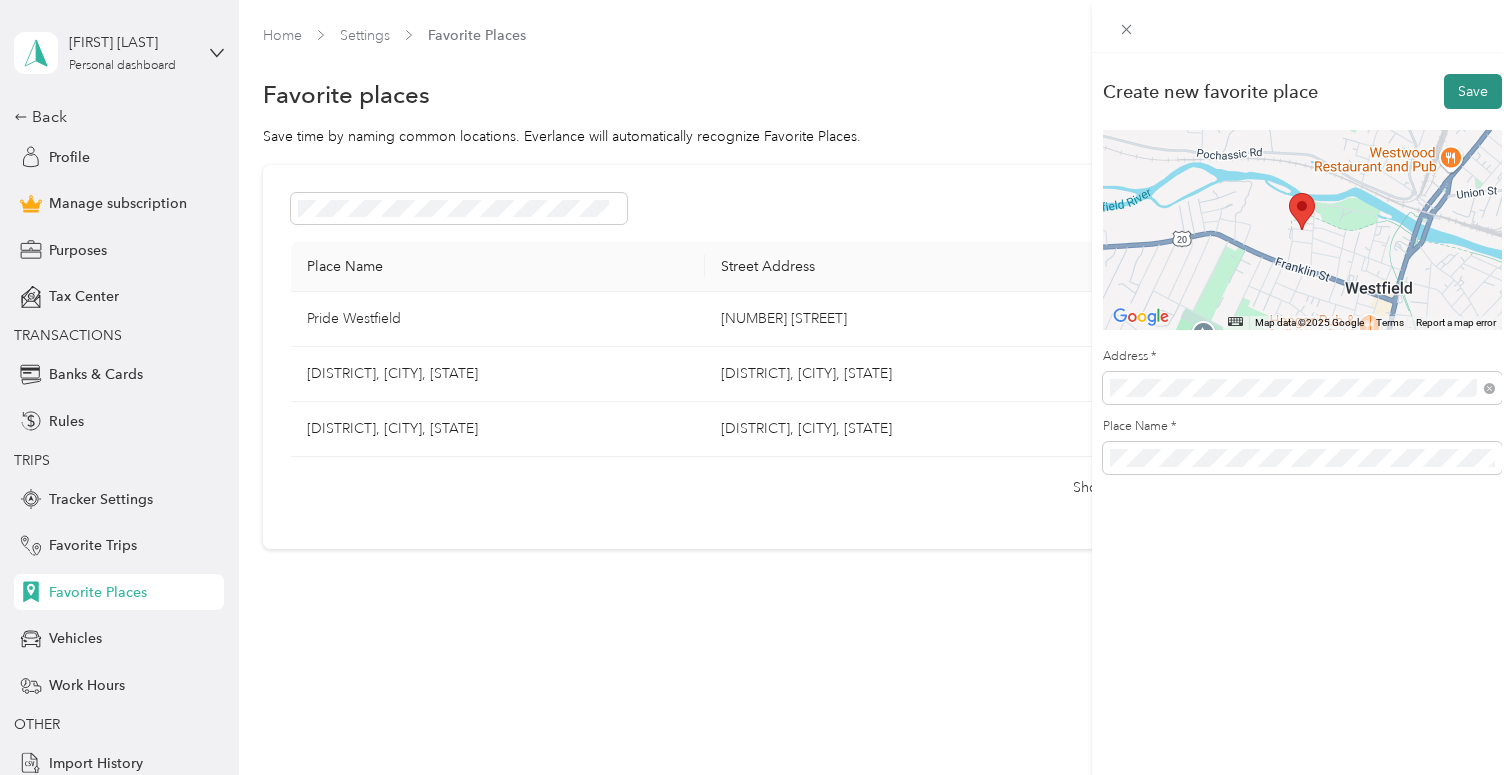 click on "Save" at bounding box center [1473, 91] 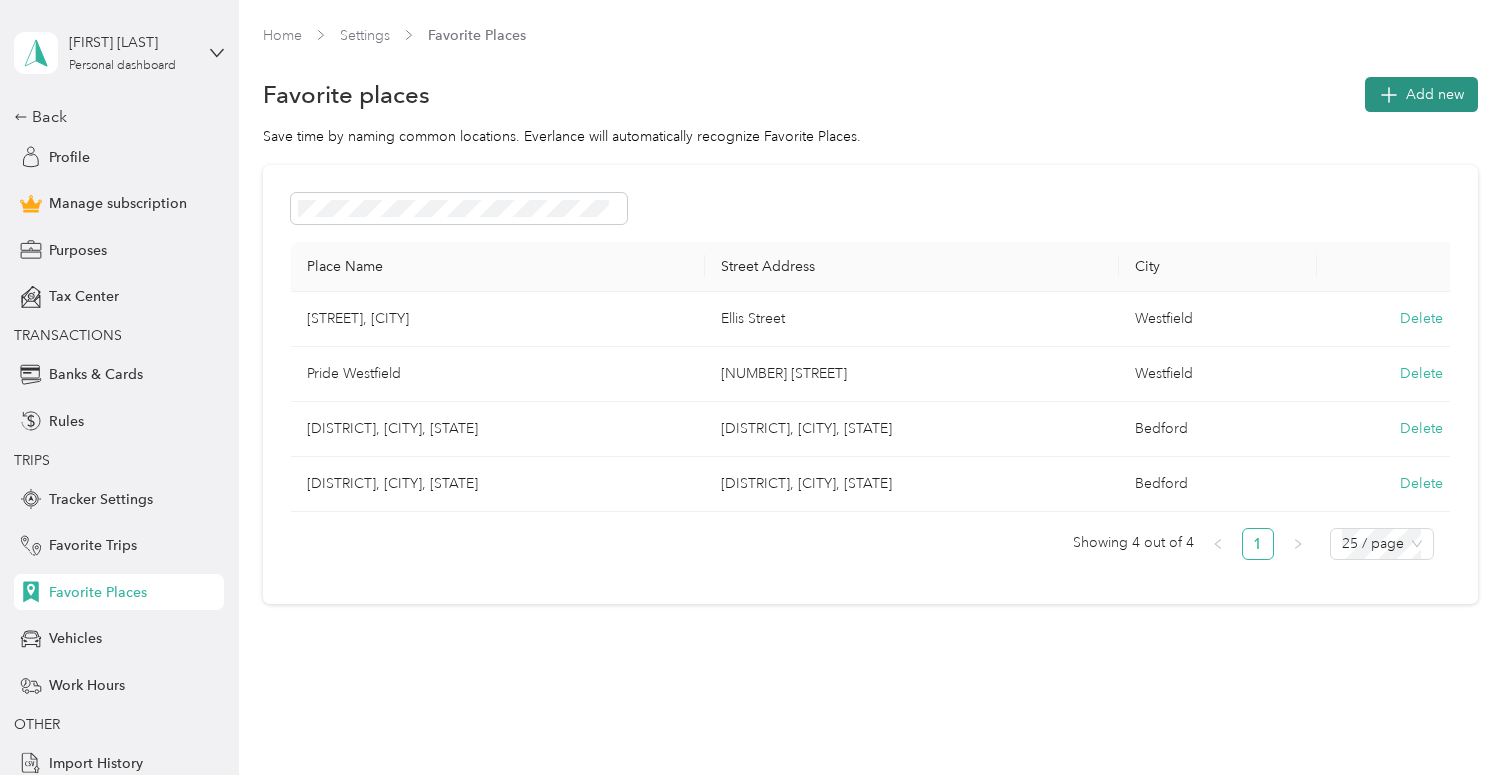 click on "Add new" at bounding box center [1421, 94] 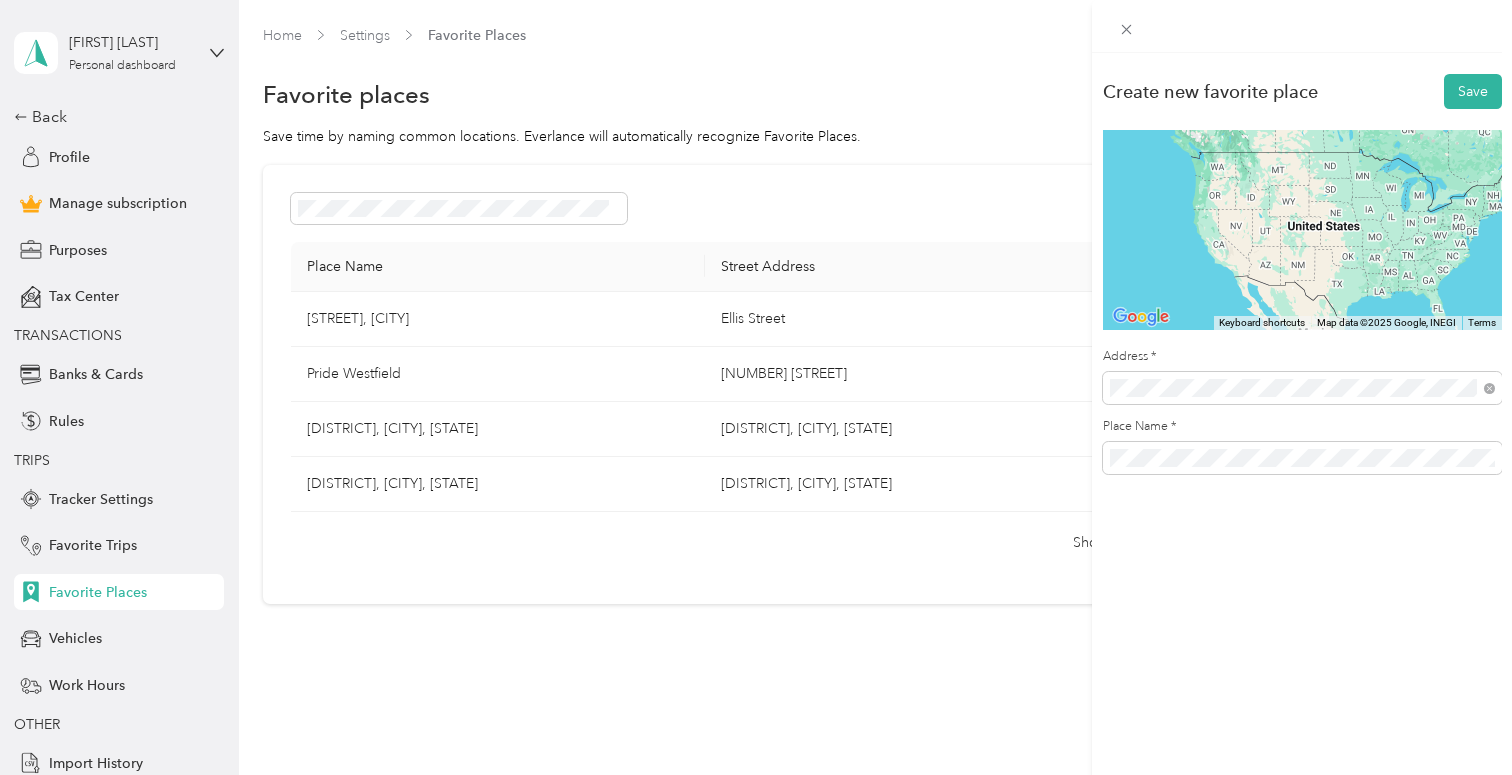 click on "[STREET]
[CITY], [STATE] [ZIP]" at bounding box center [1210, 468] 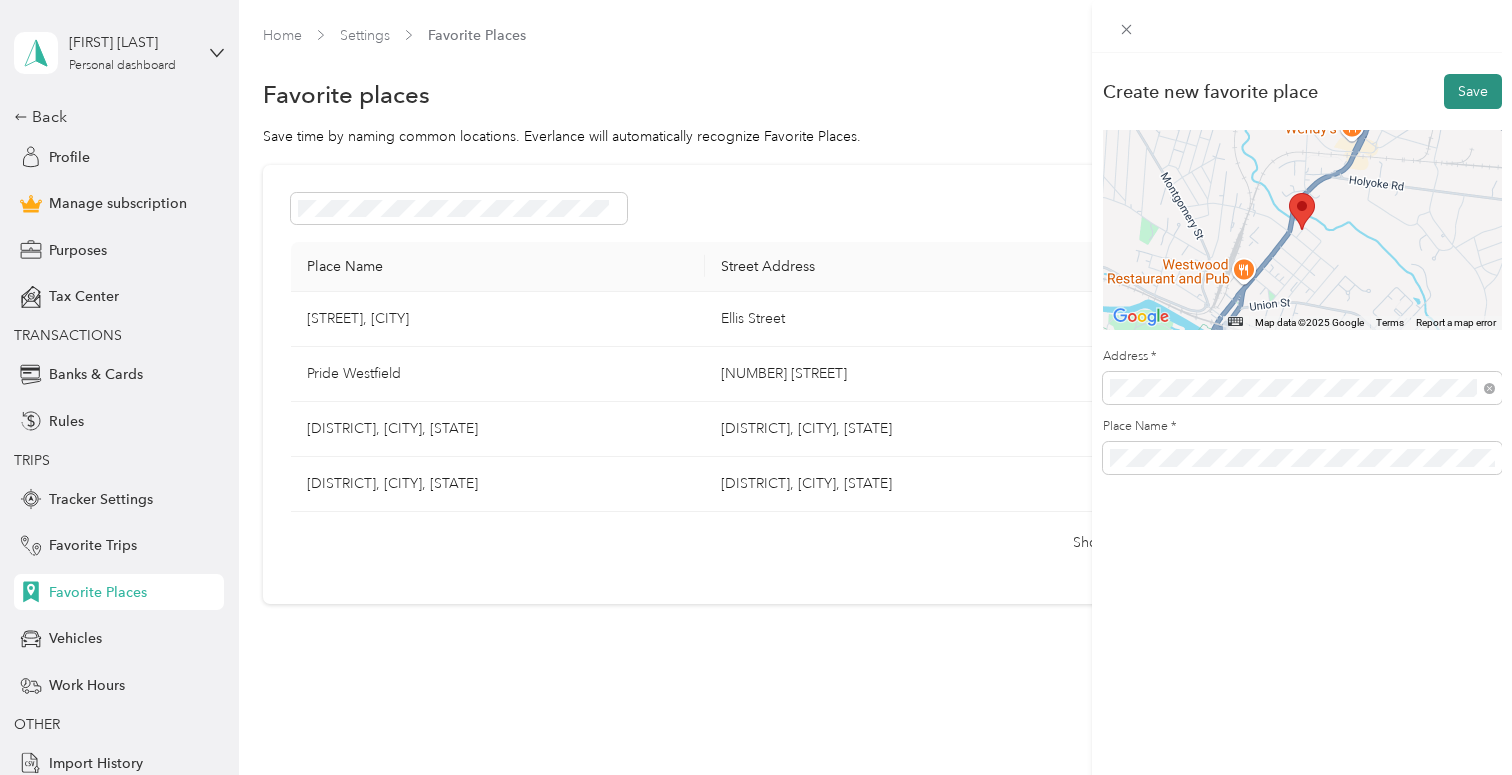 click on "Save" at bounding box center (1473, 91) 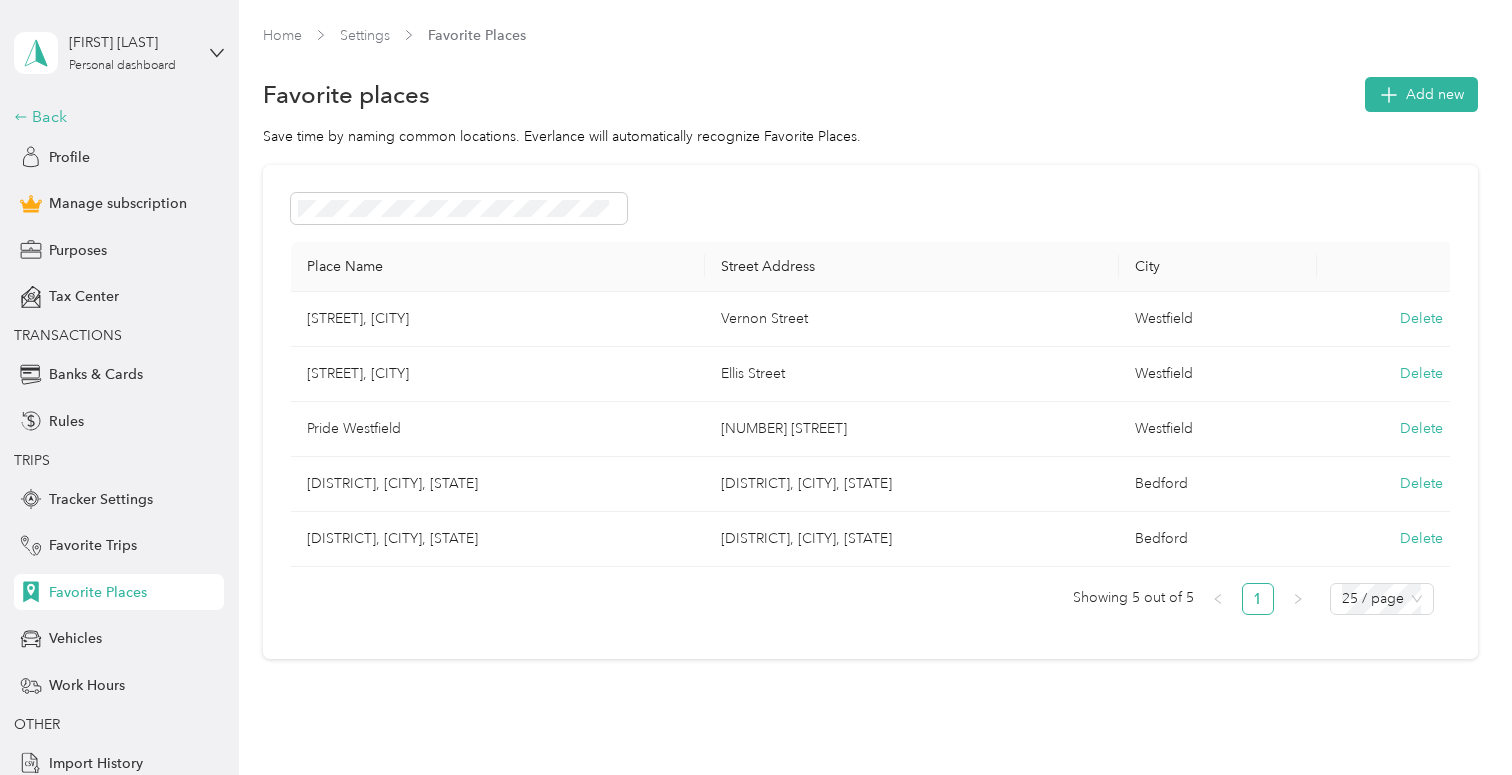click on "Back" at bounding box center [114, 117] 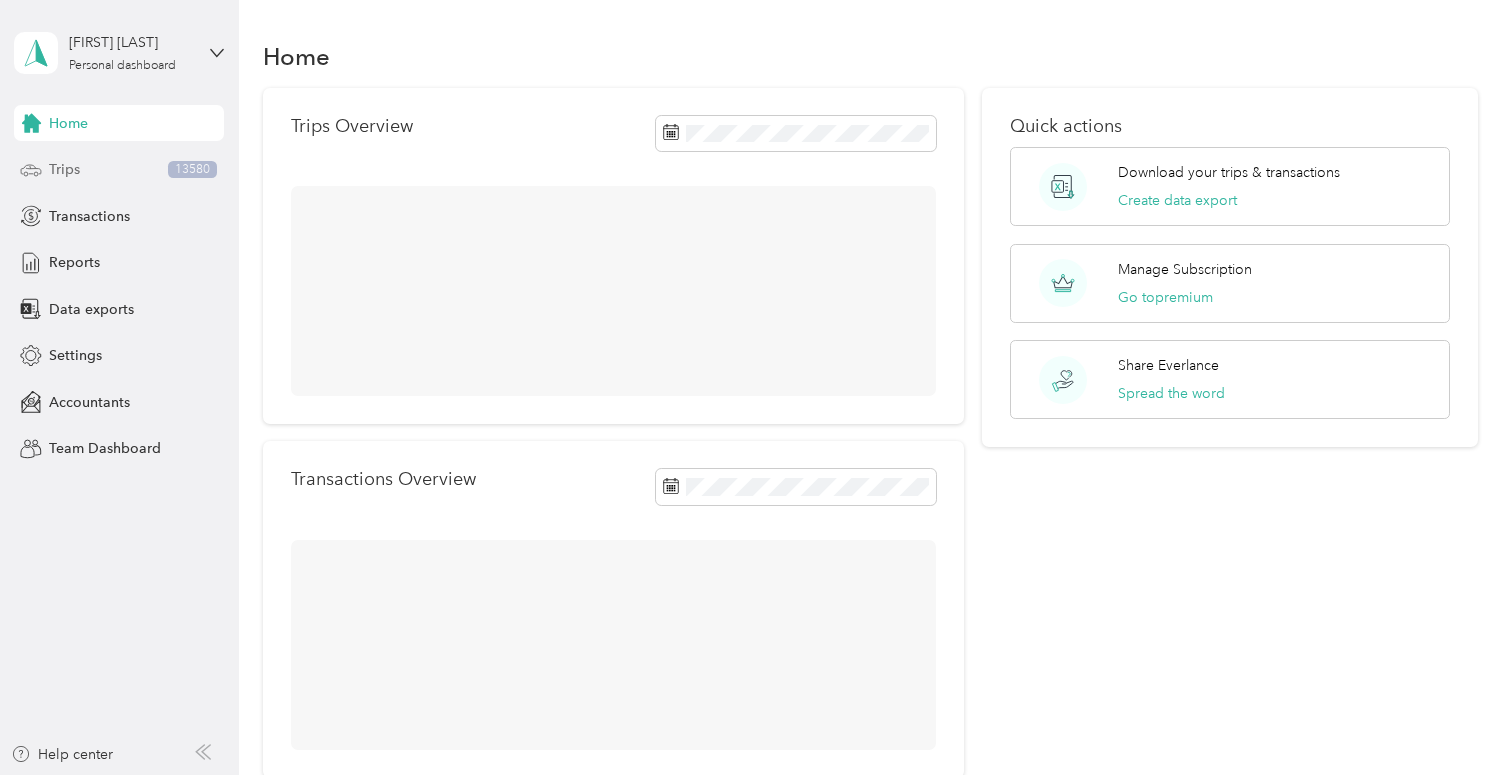 click on "Trips" at bounding box center (64, 169) 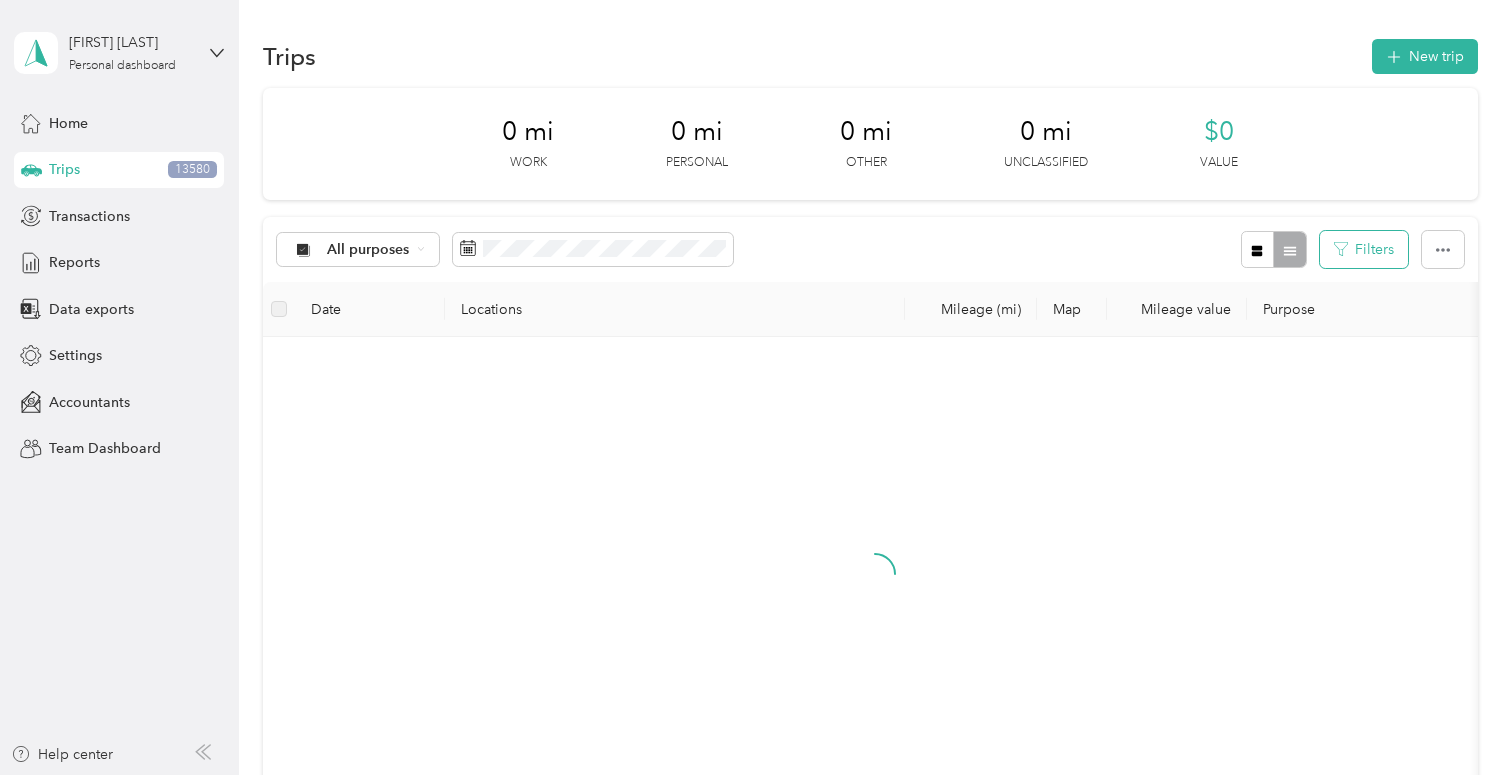 click on "Filters" at bounding box center (1364, 249) 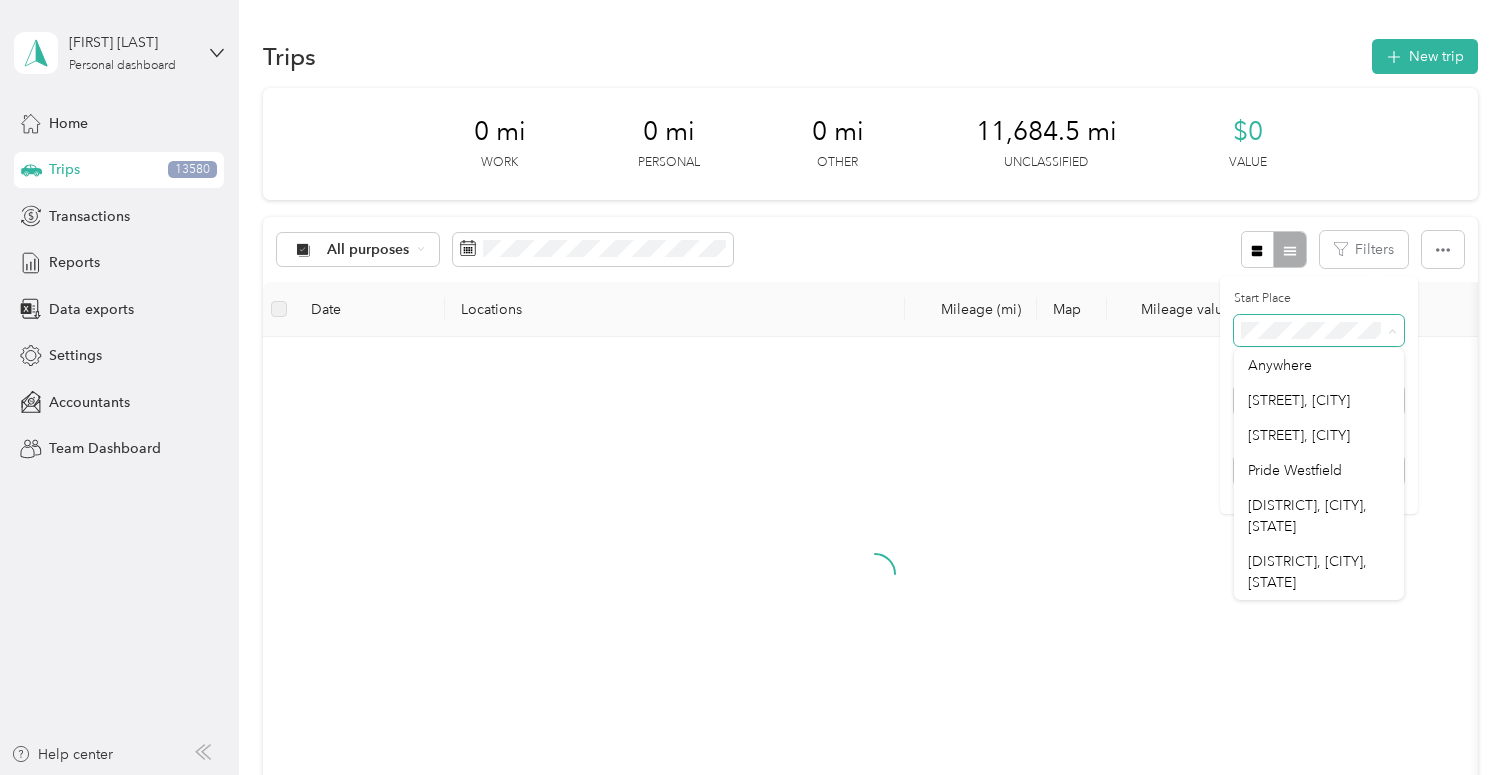 click at bounding box center [1319, 331] 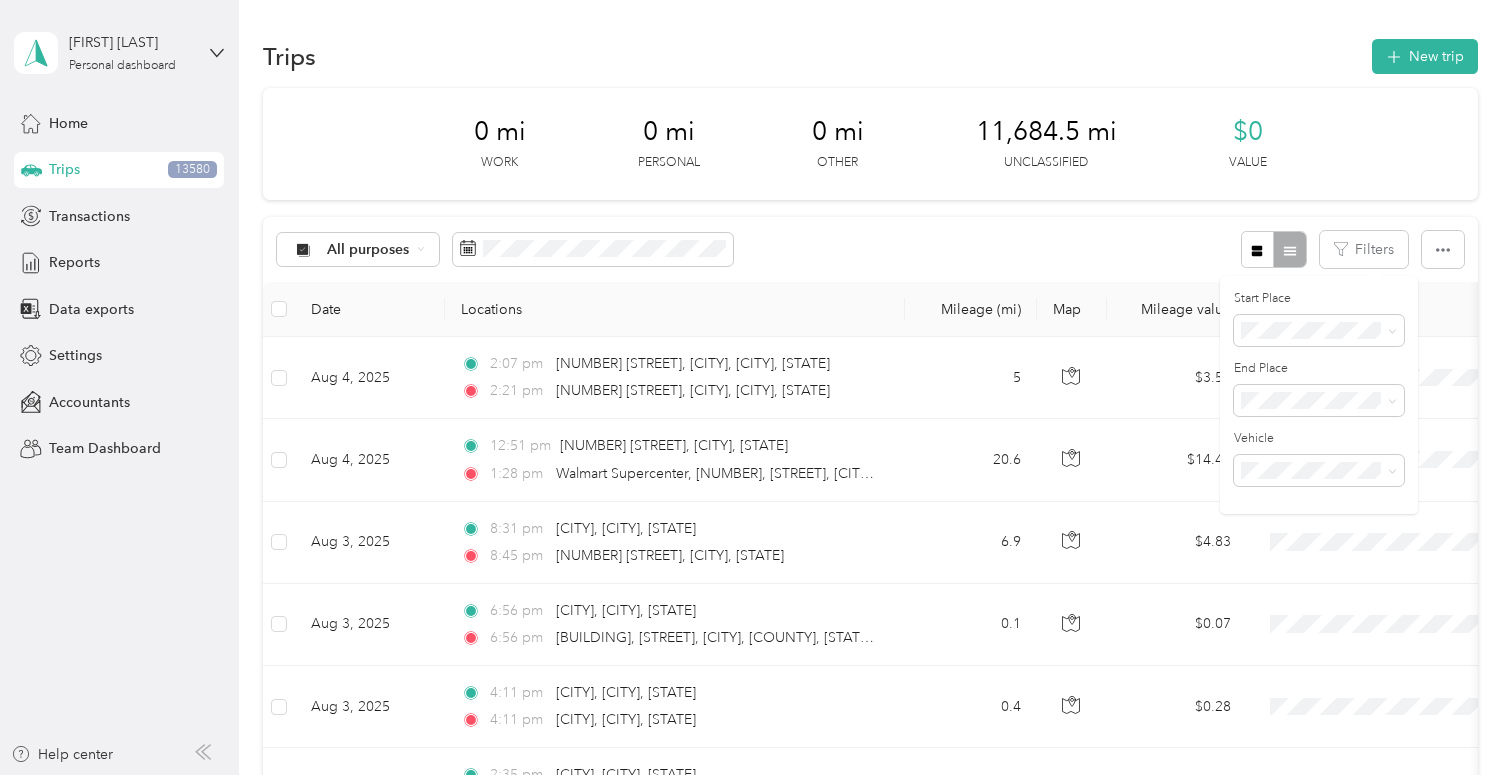 click on "Start Place" at bounding box center (1319, 299) 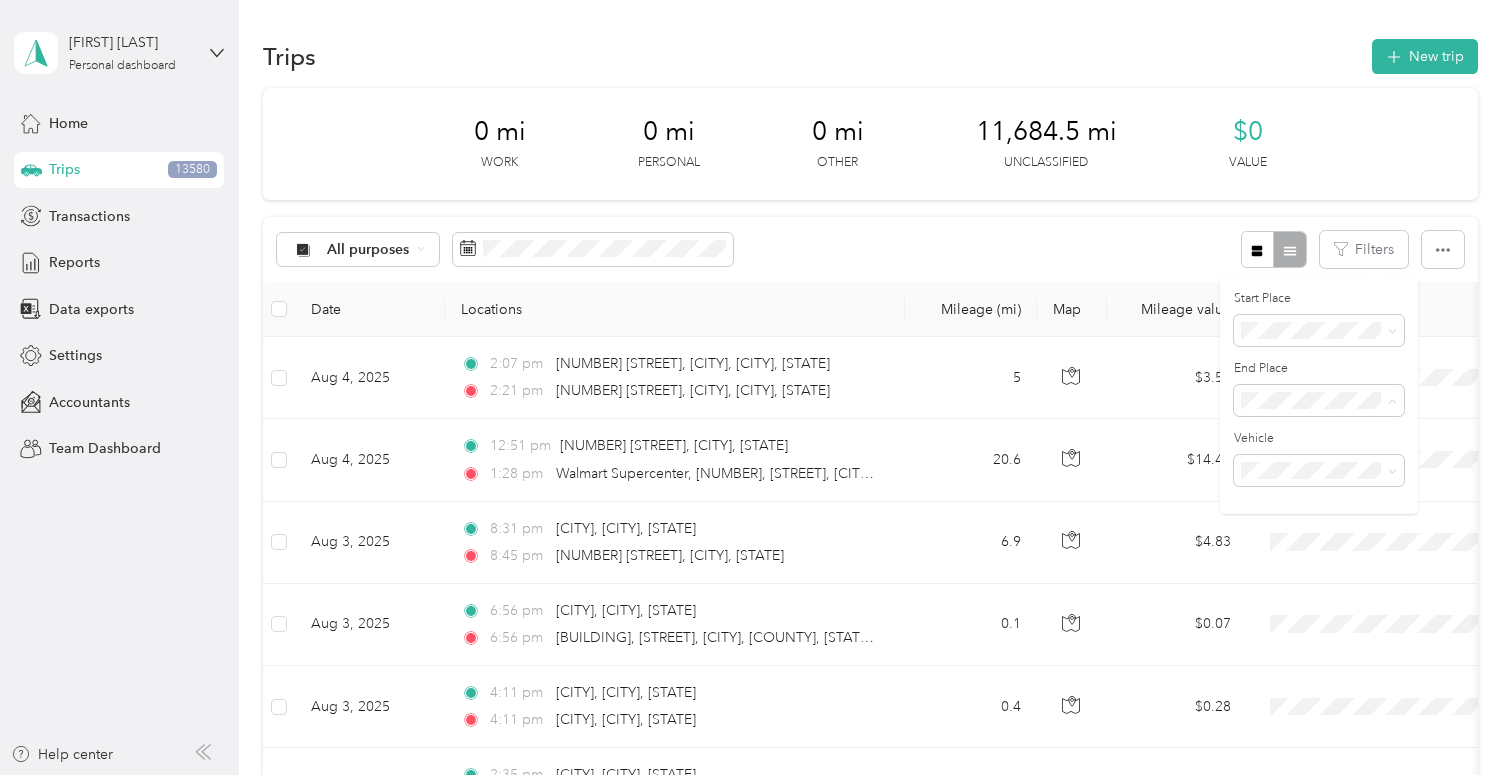 click on "[STREET], [CITY]" at bounding box center [1299, 470] 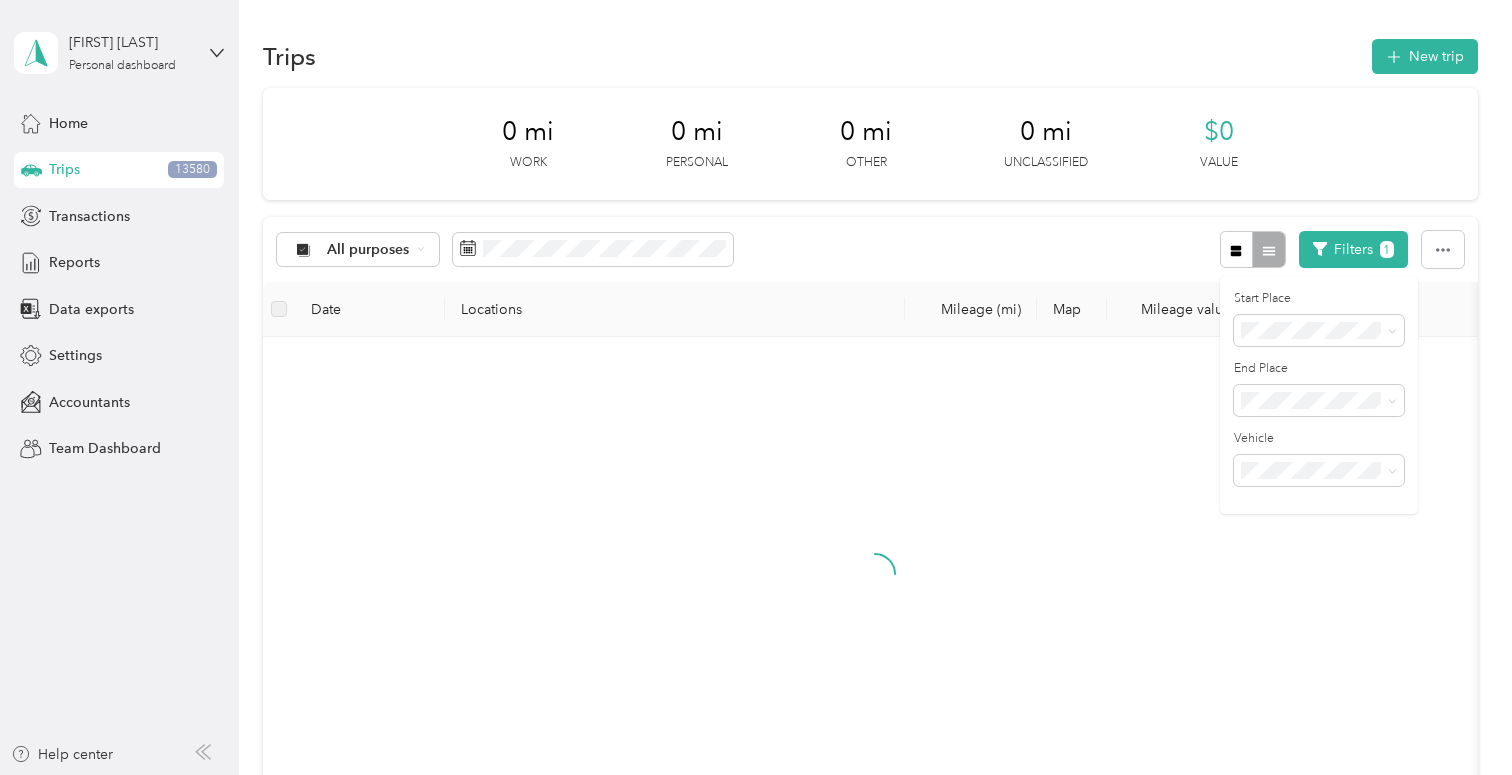 click on "All purposes Filters 1" at bounding box center [870, 249] 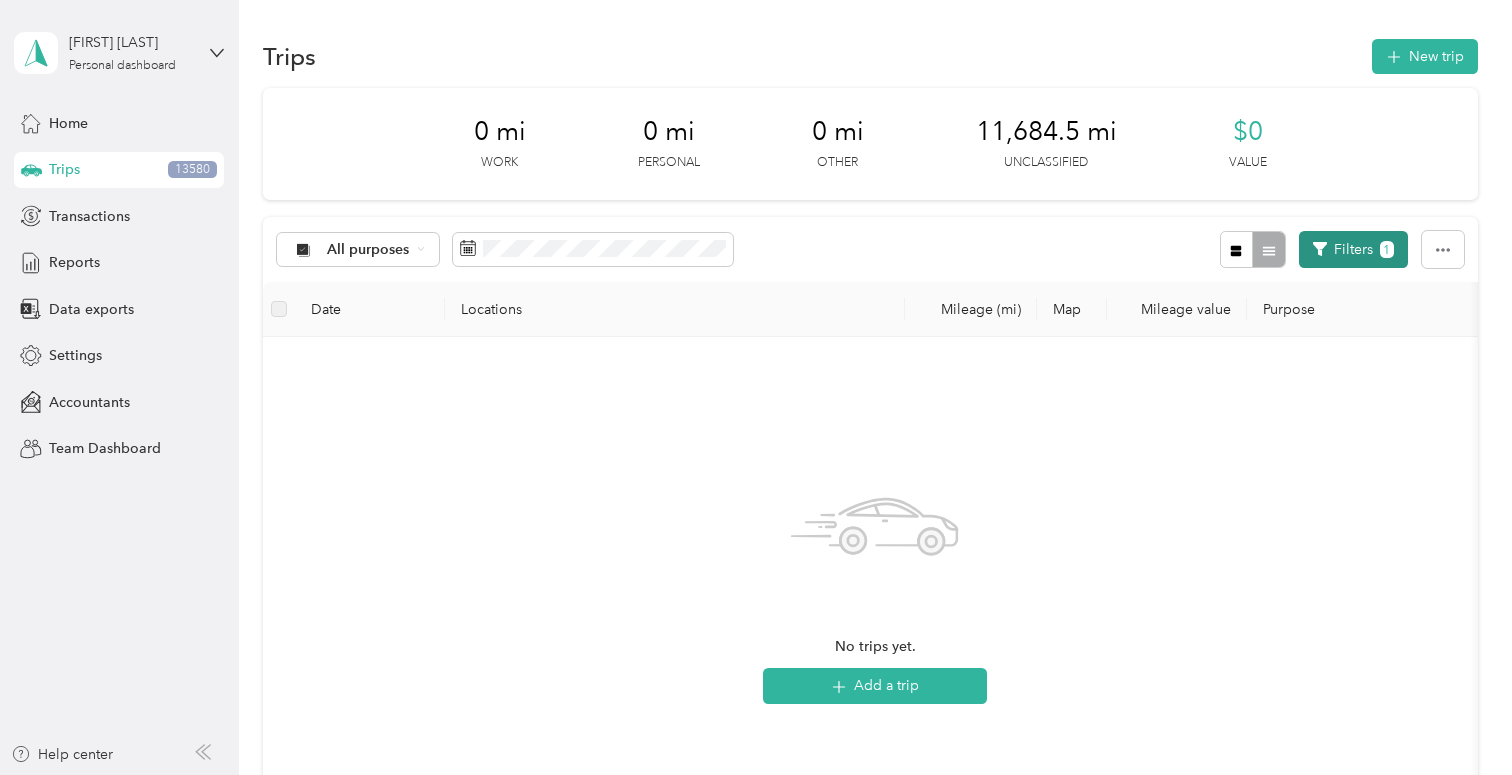 click on "Filters 1" at bounding box center (1353, 249) 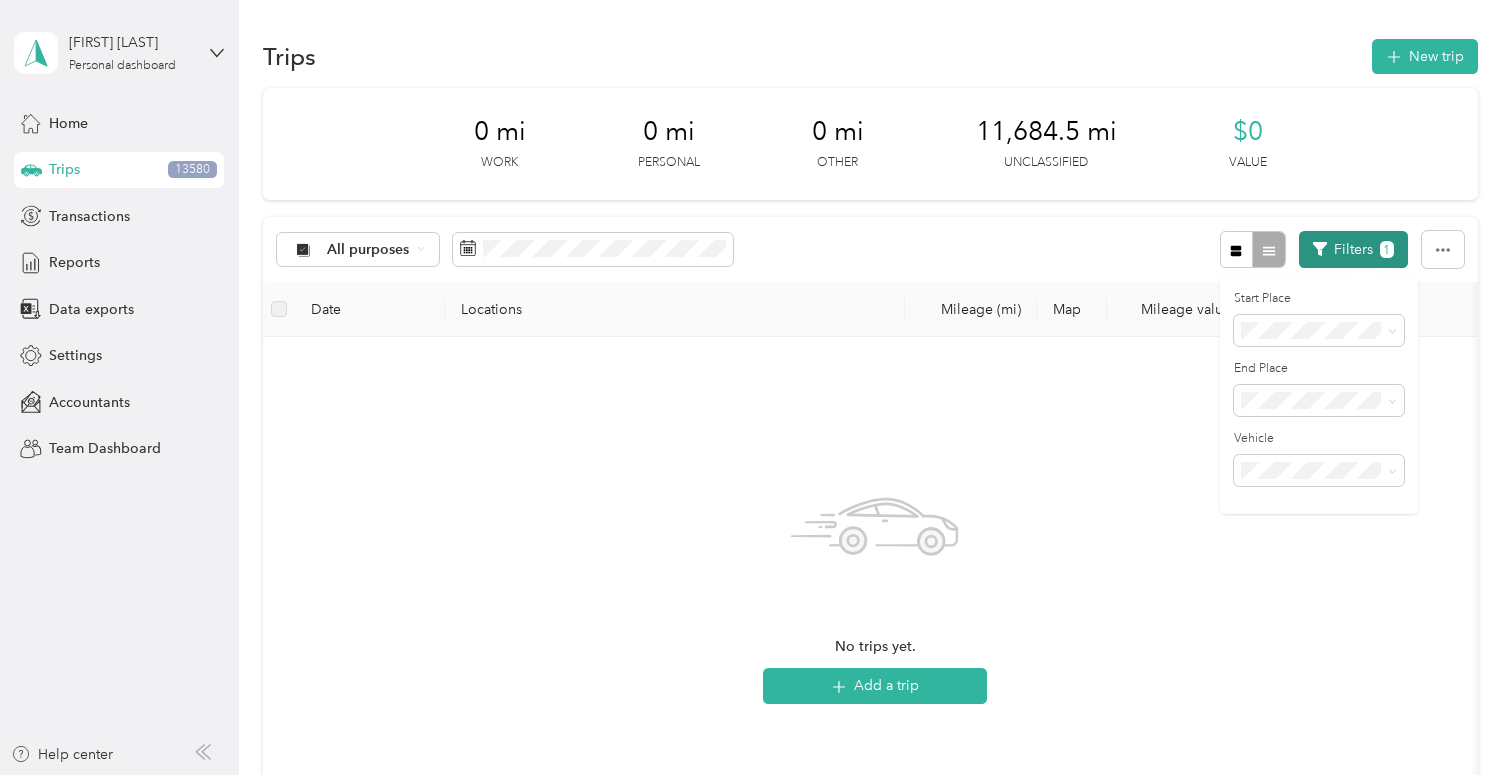 click on "Filters 1" at bounding box center [1353, 249] 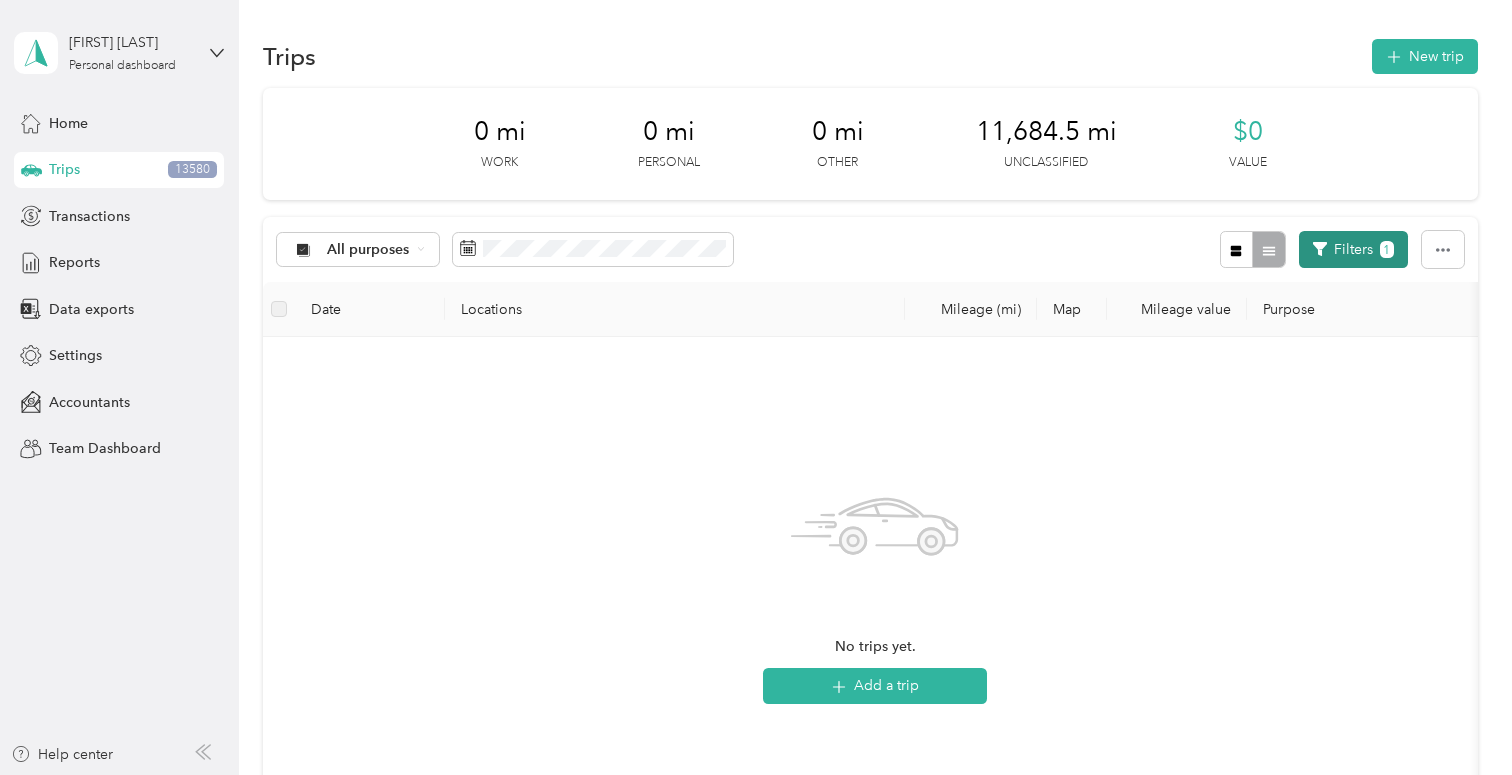 click on "Filters 1" at bounding box center [1353, 249] 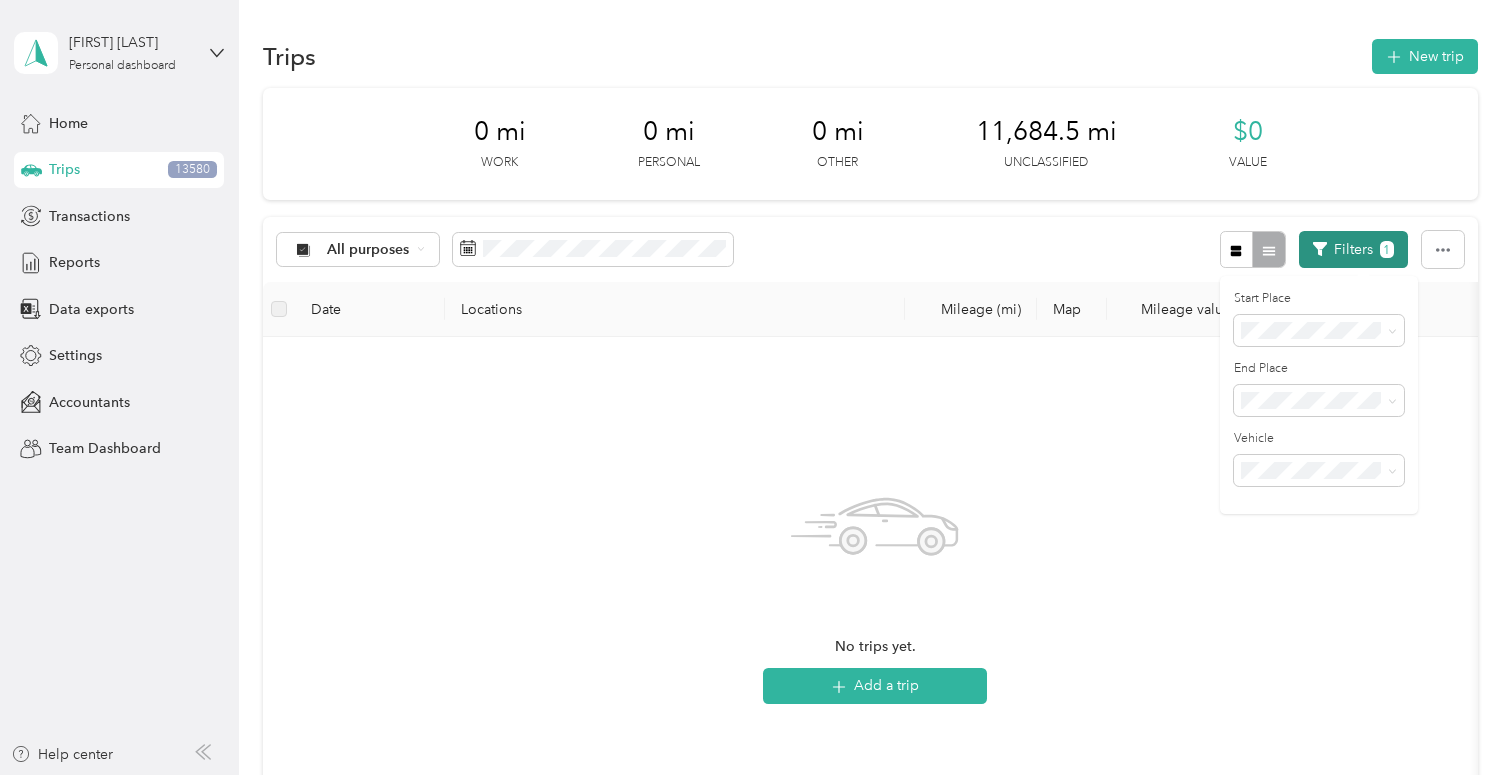click on "Filters 1" at bounding box center (1353, 249) 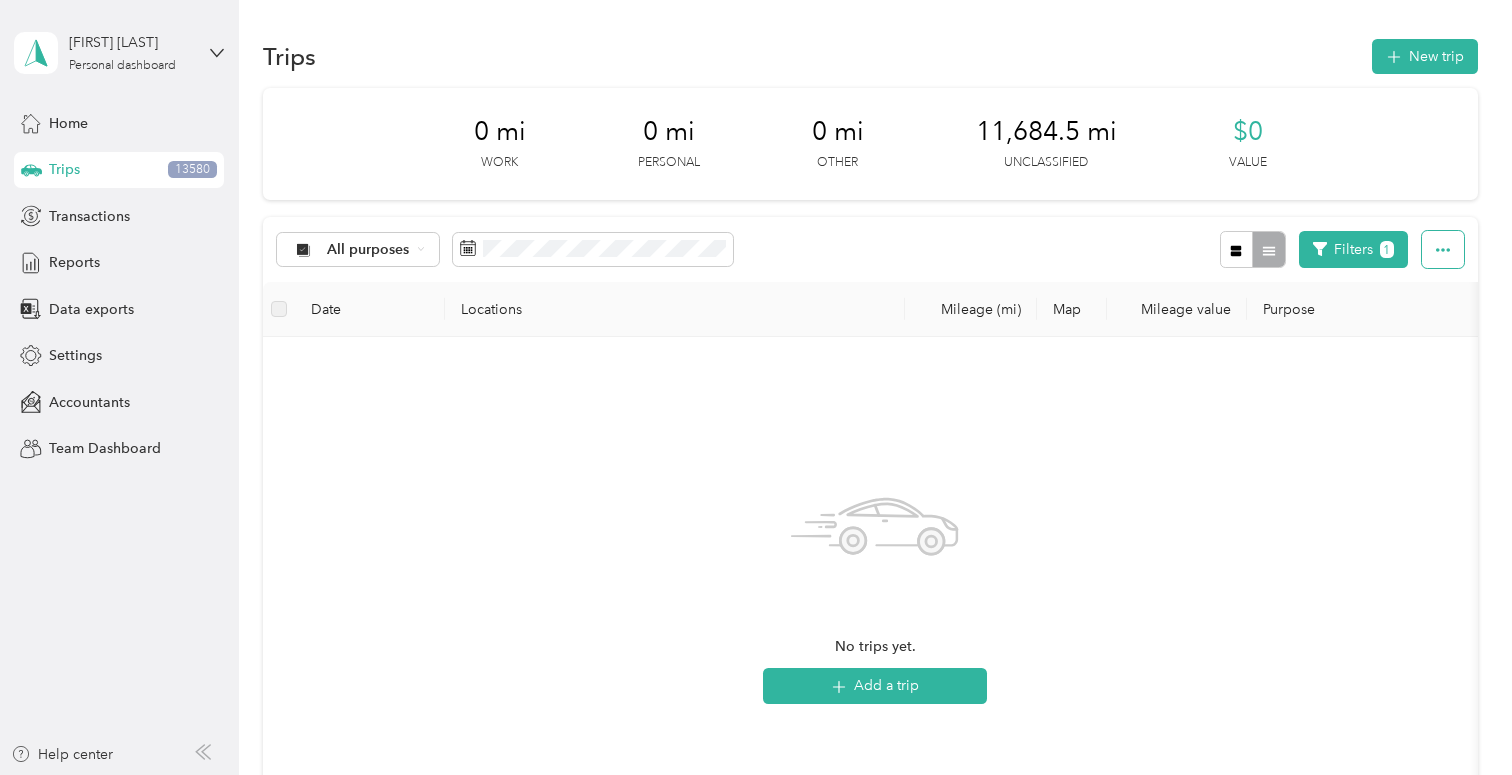 click at bounding box center (1443, 249) 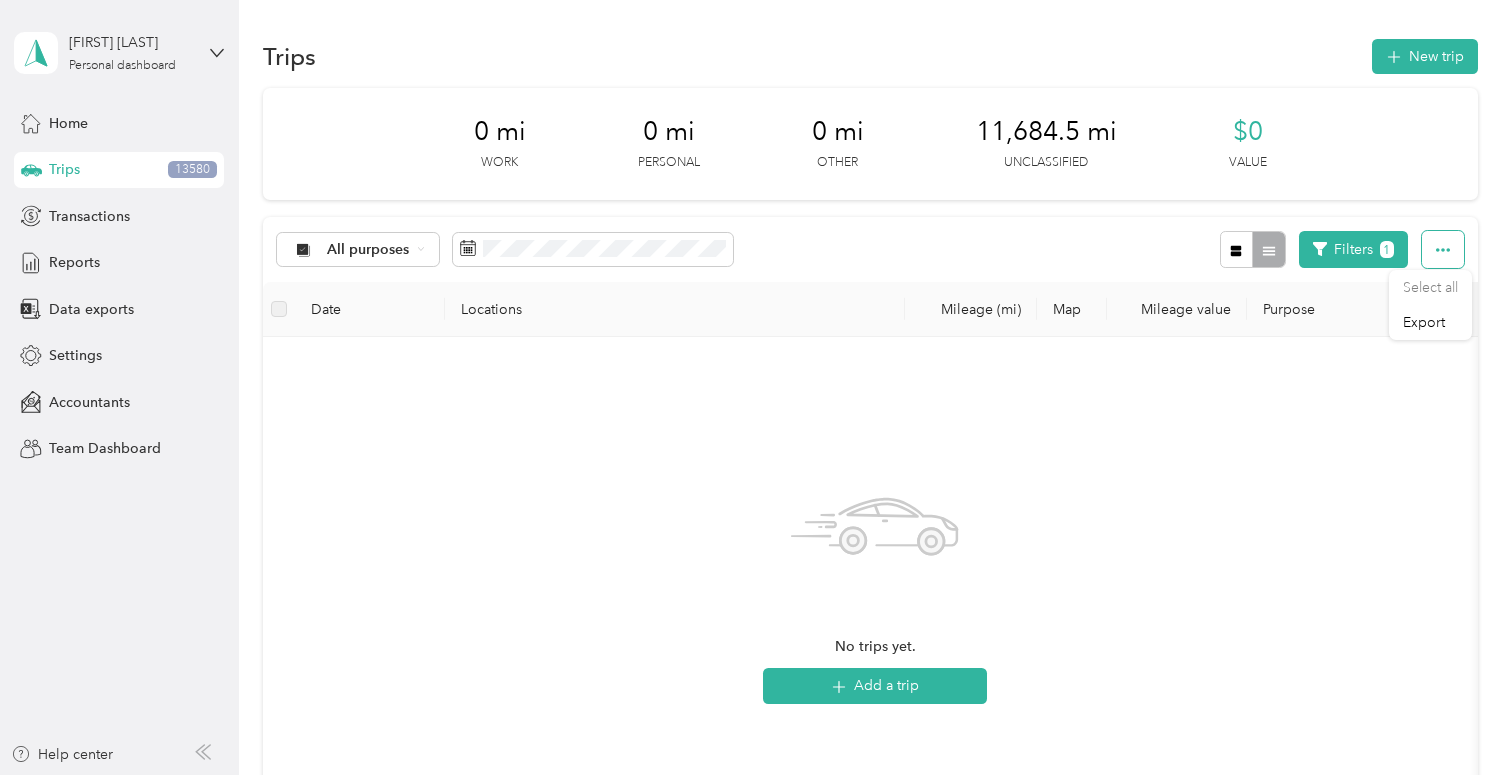 click at bounding box center [1443, 249] 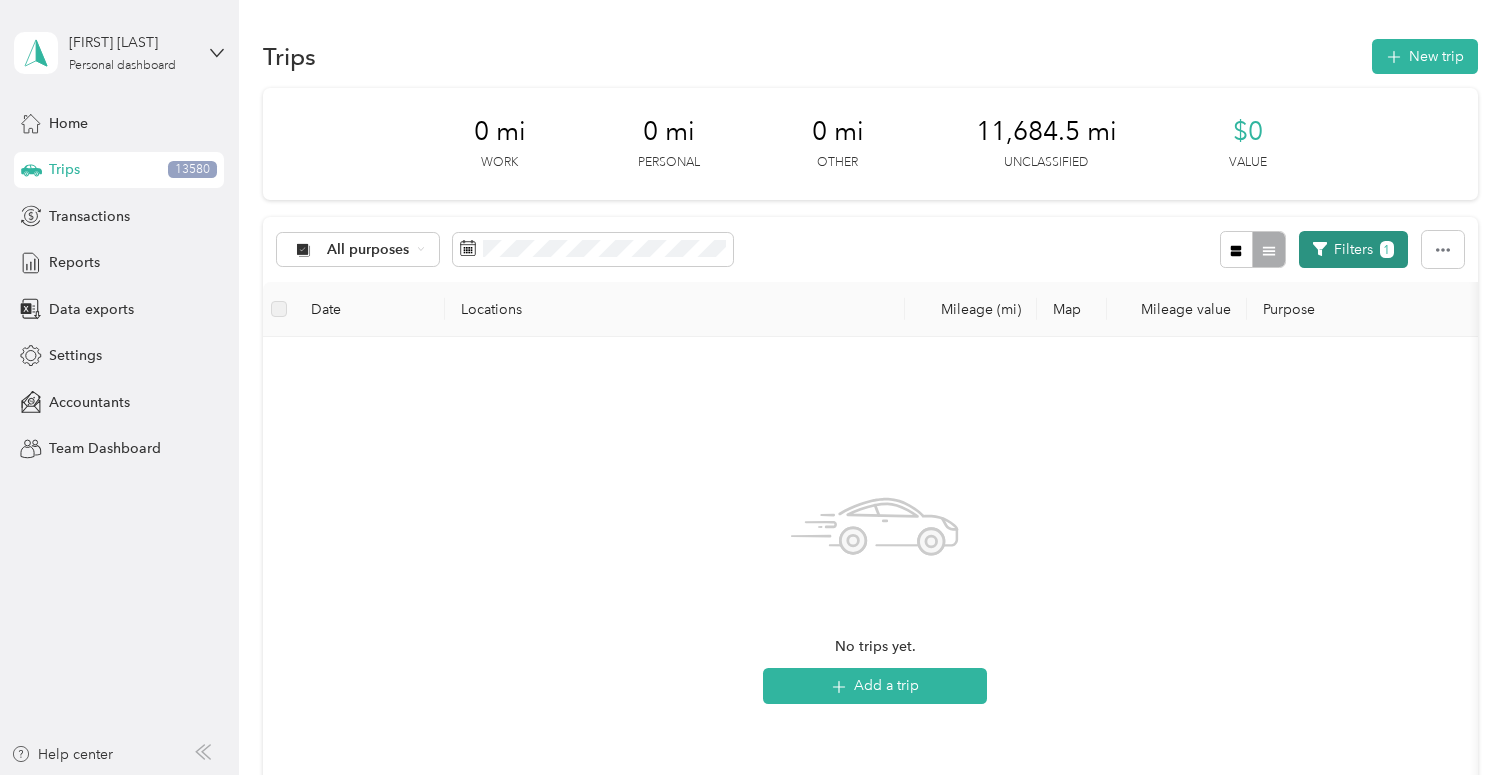 click on "1" at bounding box center [1387, 249] 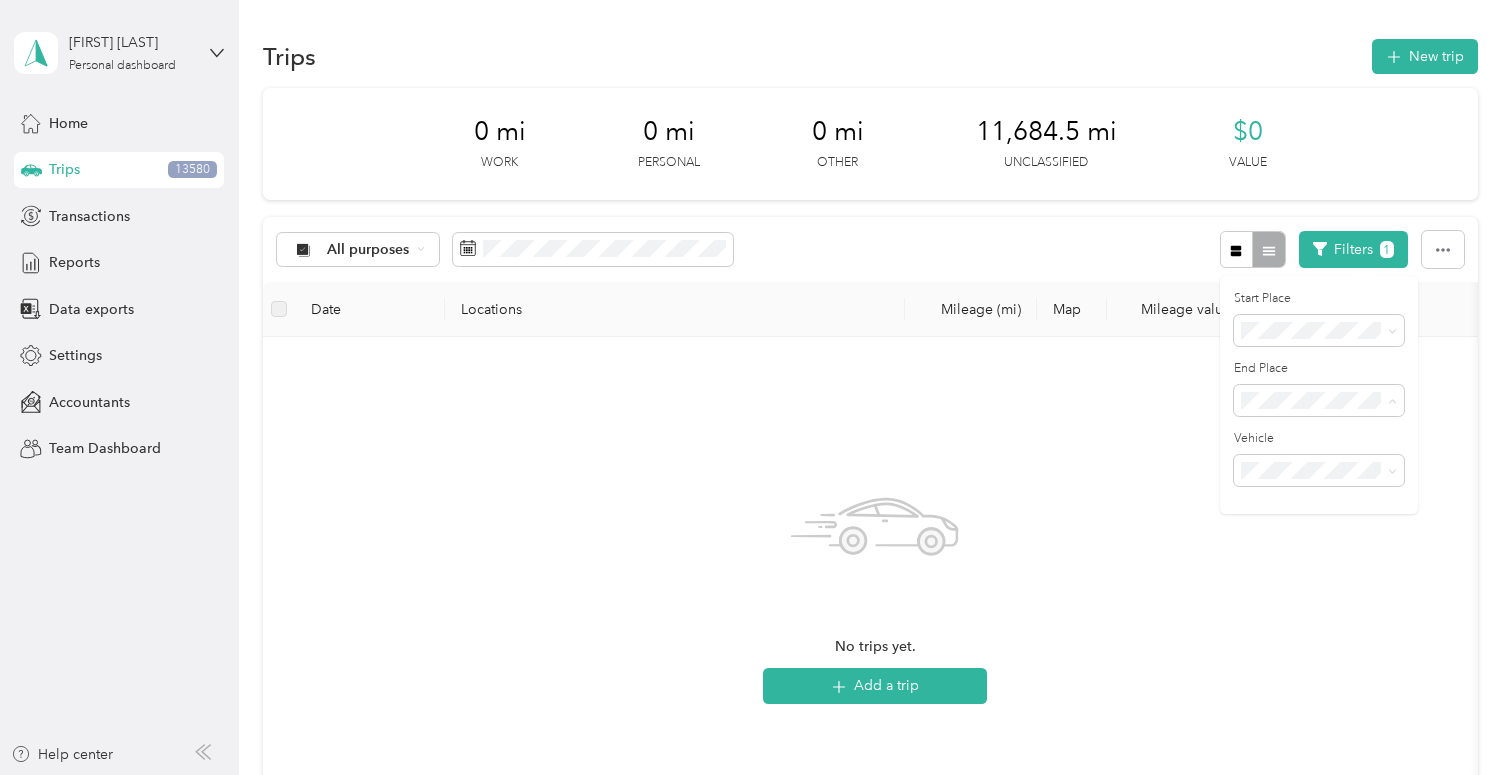 click on "Anywhere" at bounding box center (1319, 435) 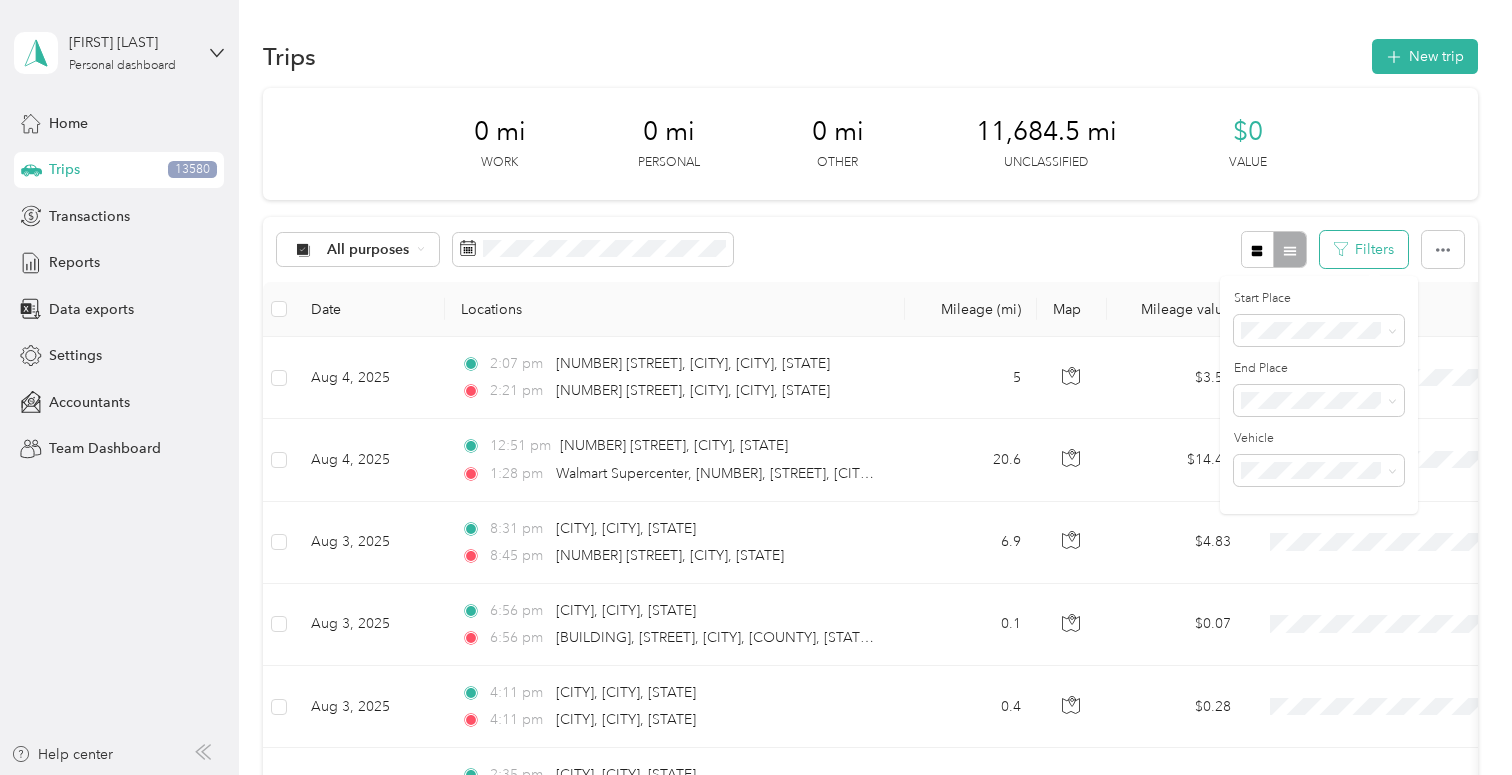 click on "Filters" at bounding box center (1364, 249) 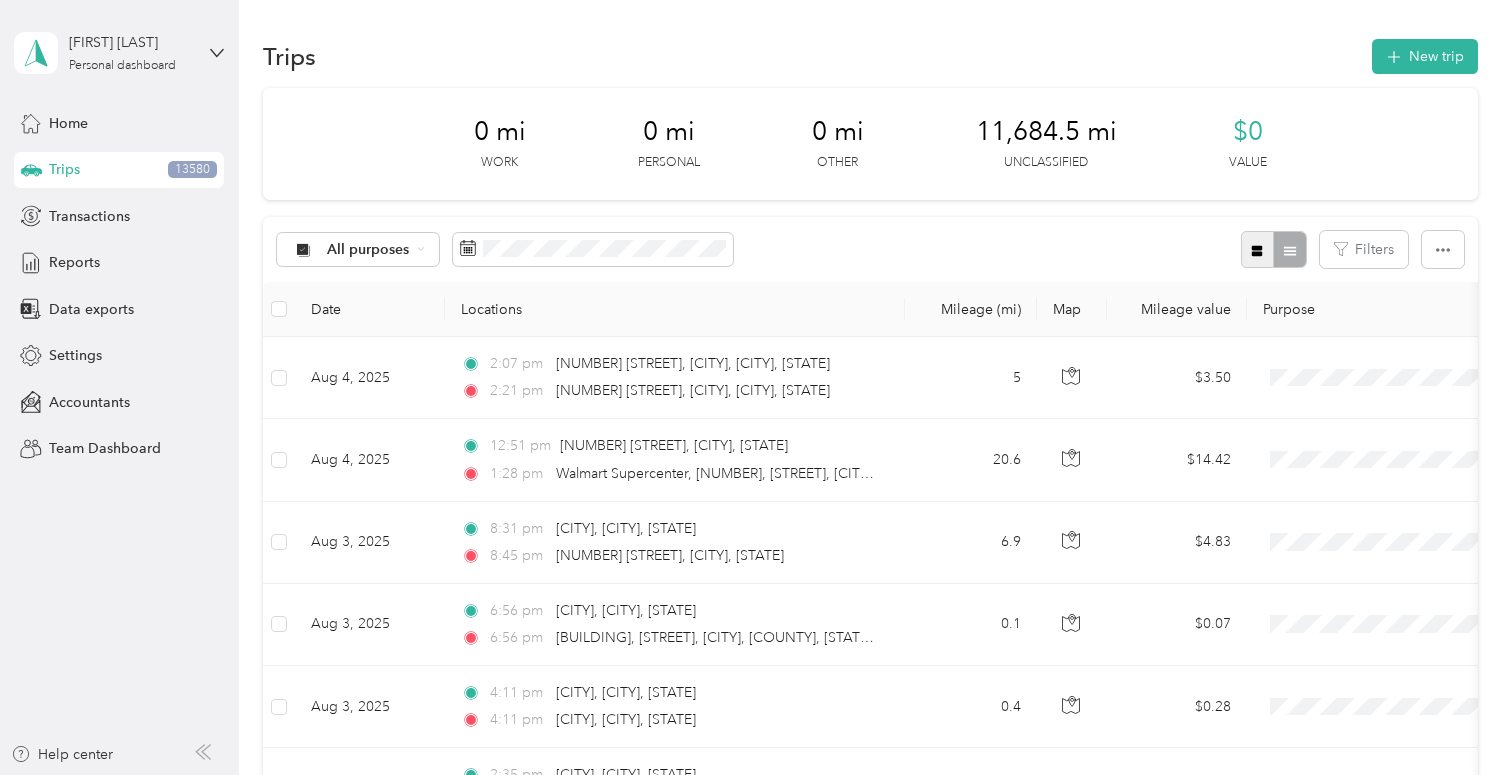 click at bounding box center [1257, 249] 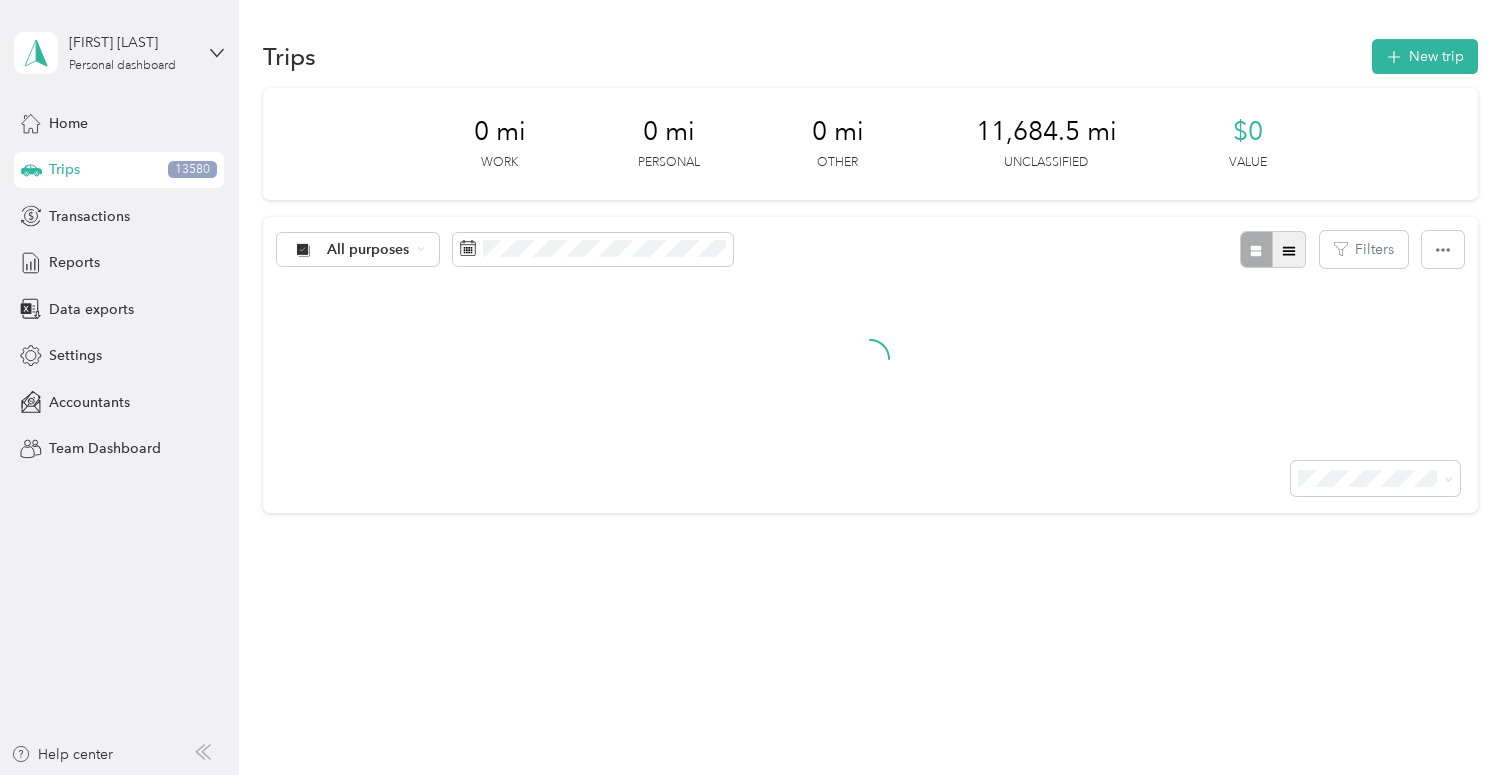 click 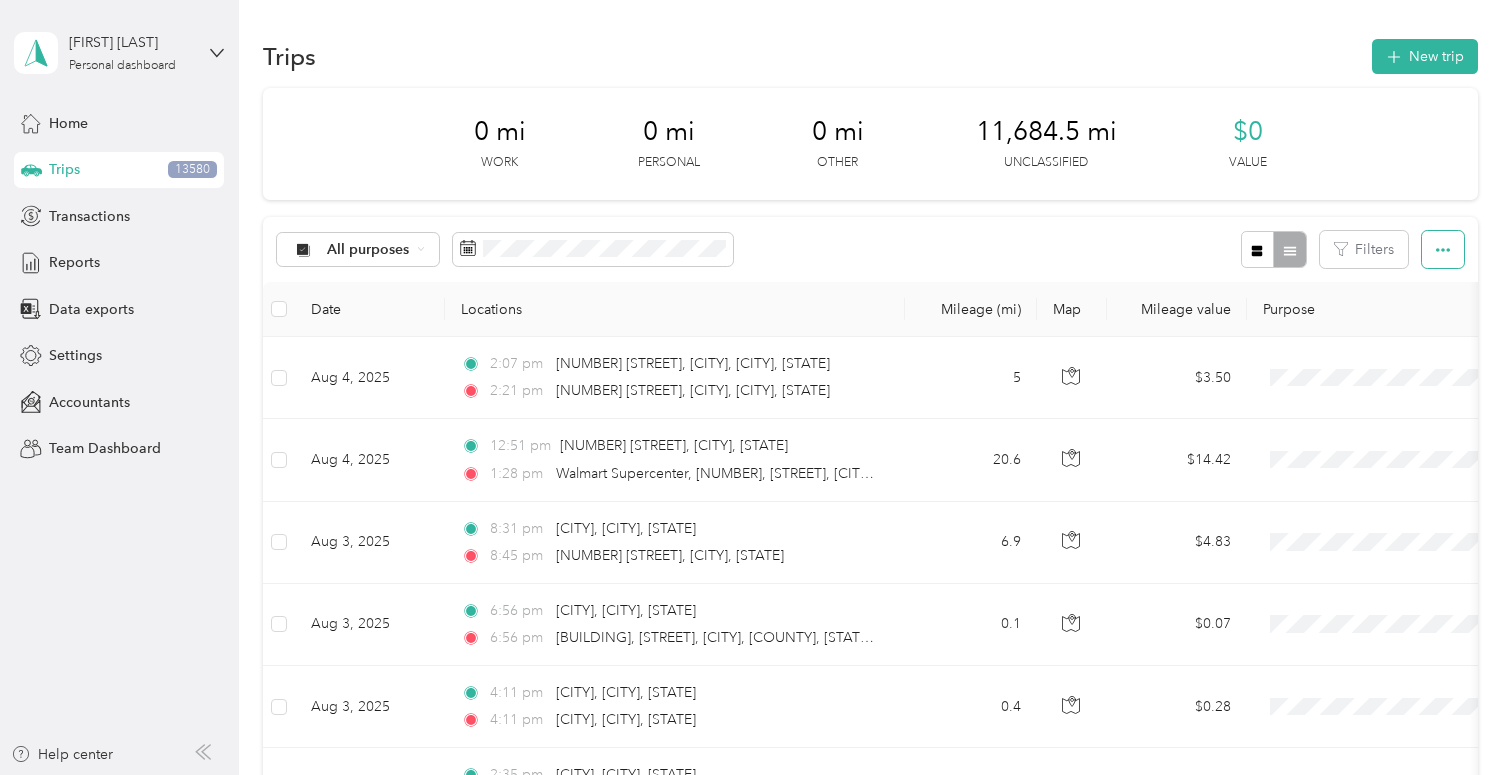 click at bounding box center (1443, 249) 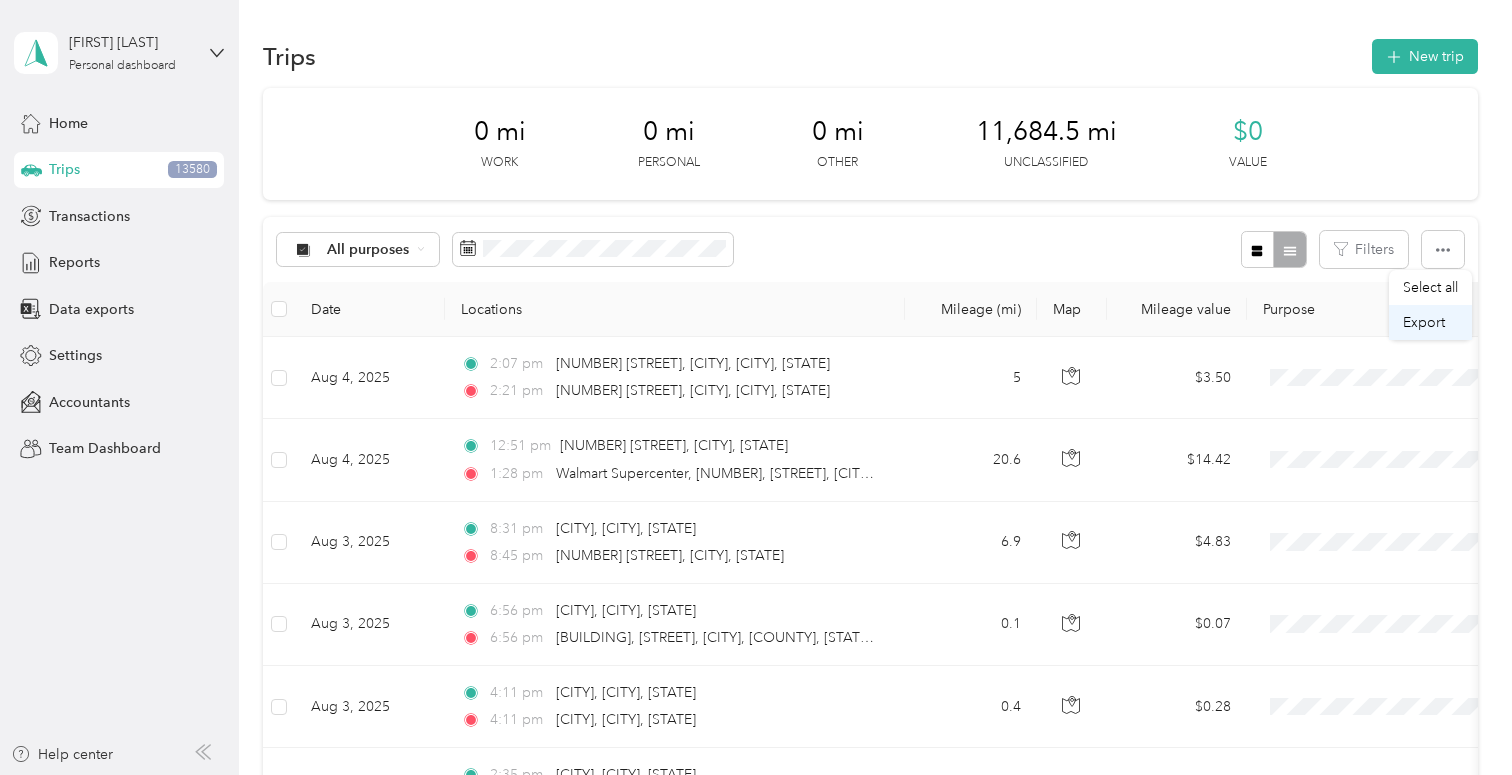 click on "Export" at bounding box center [1424, 322] 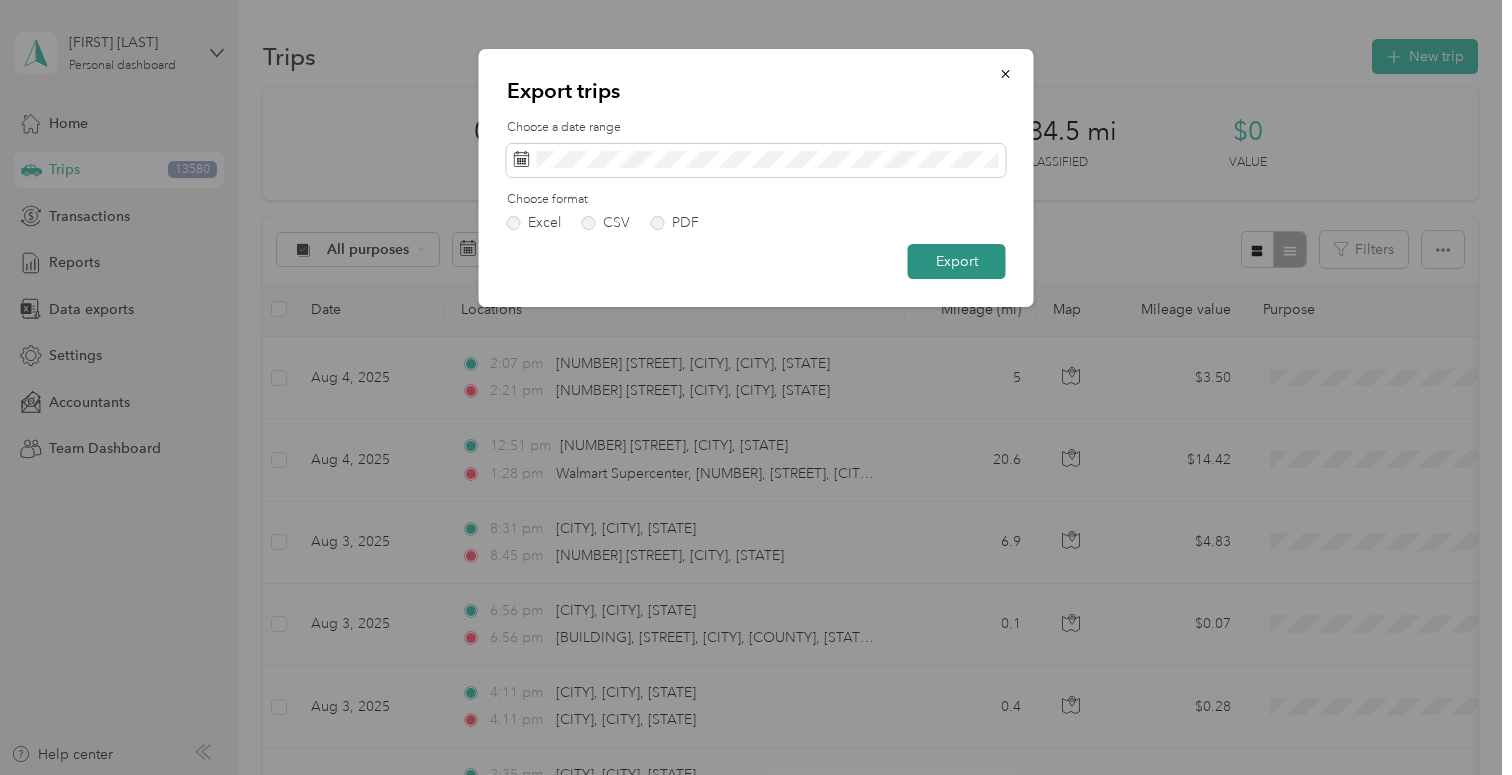 click on "Export" at bounding box center [957, 261] 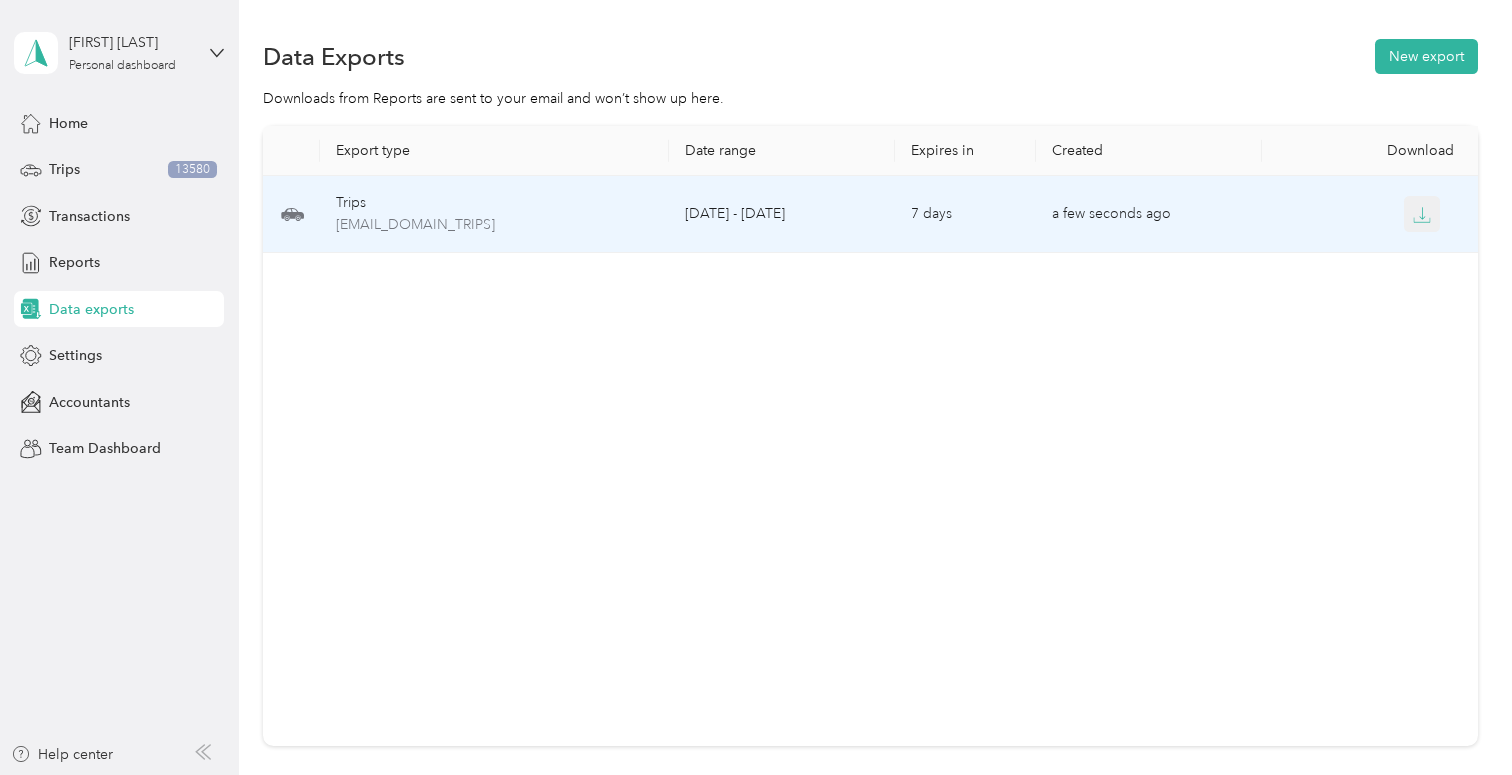 click 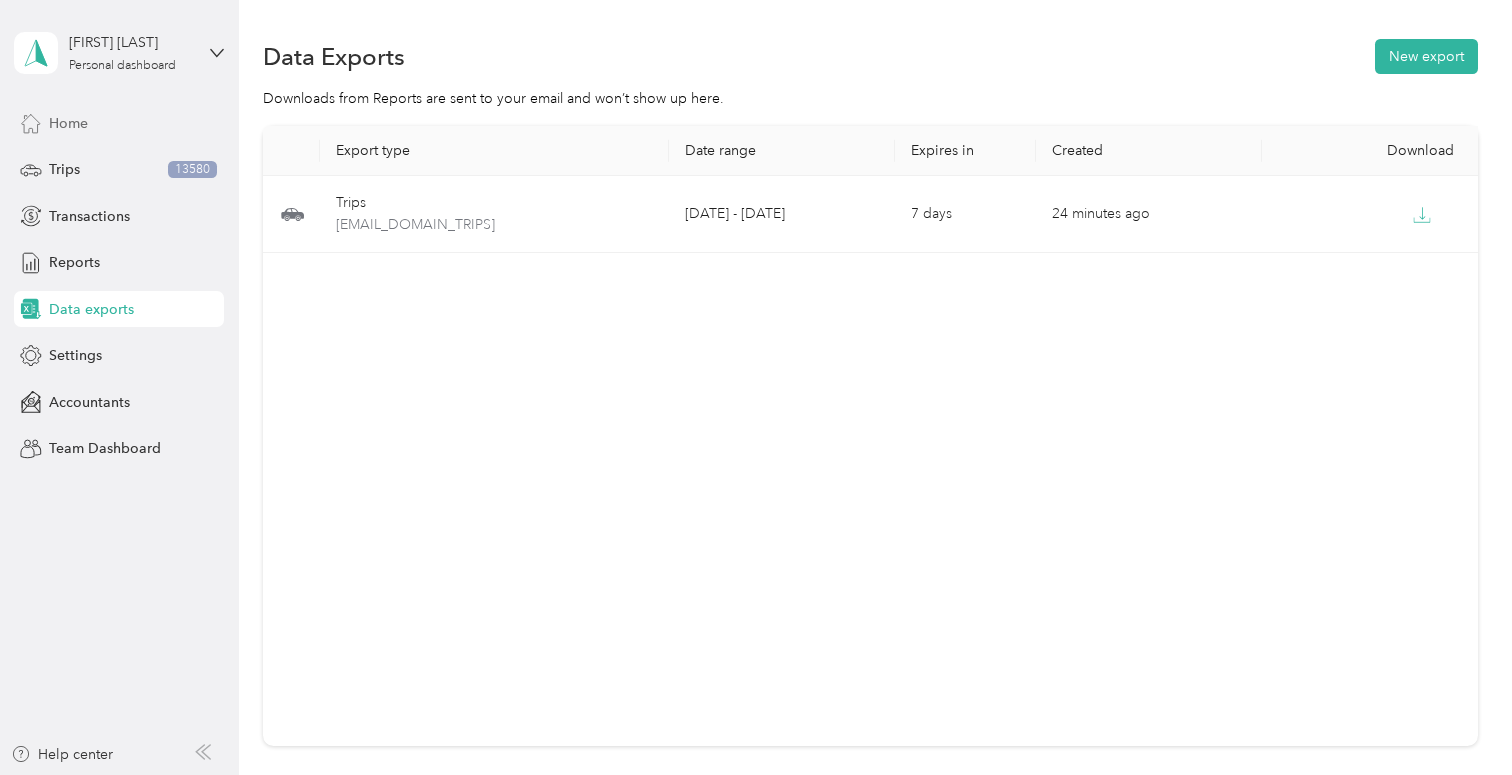 click on "Home" at bounding box center [119, 123] 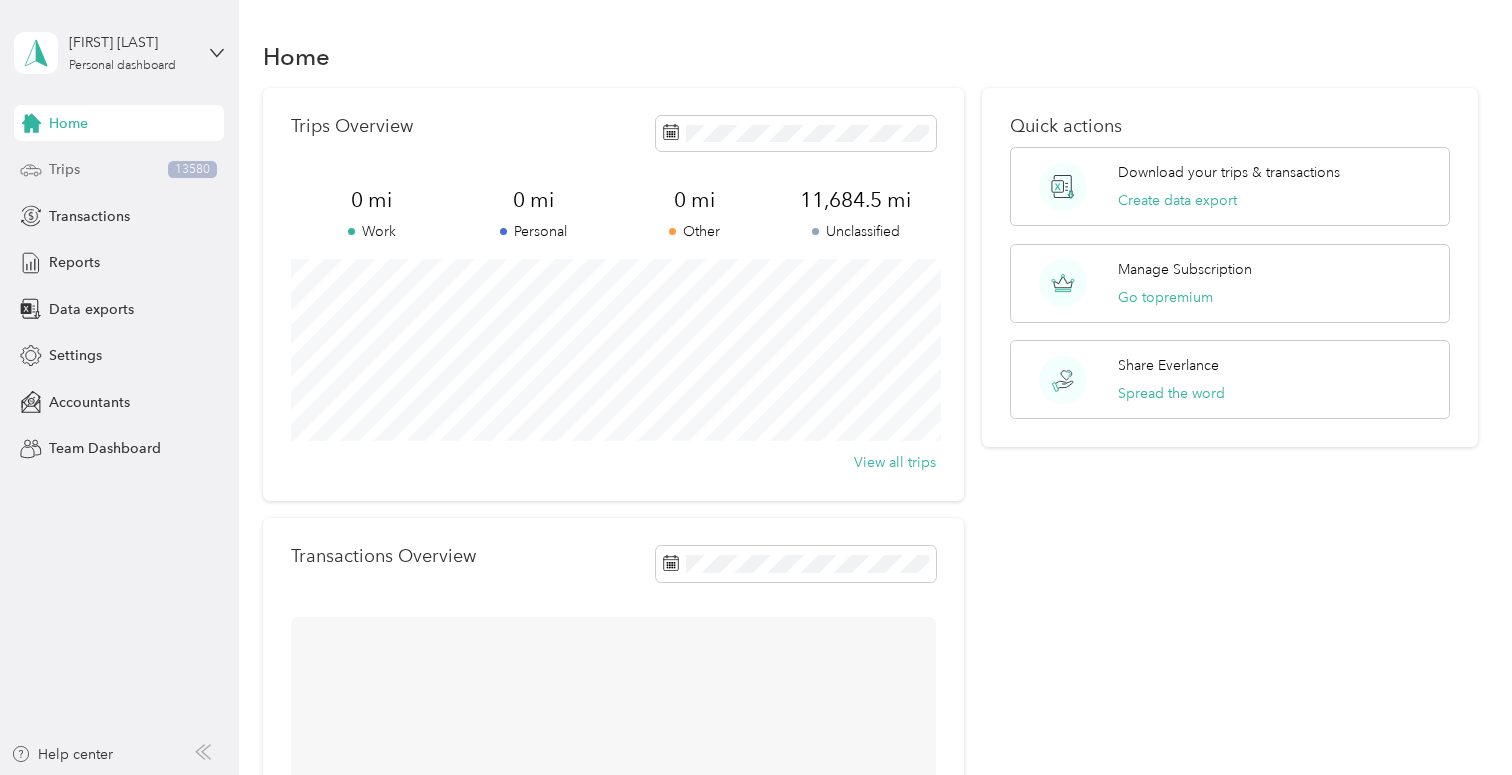 click on "Trips [TRIP_ID]" at bounding box center [119, 170] 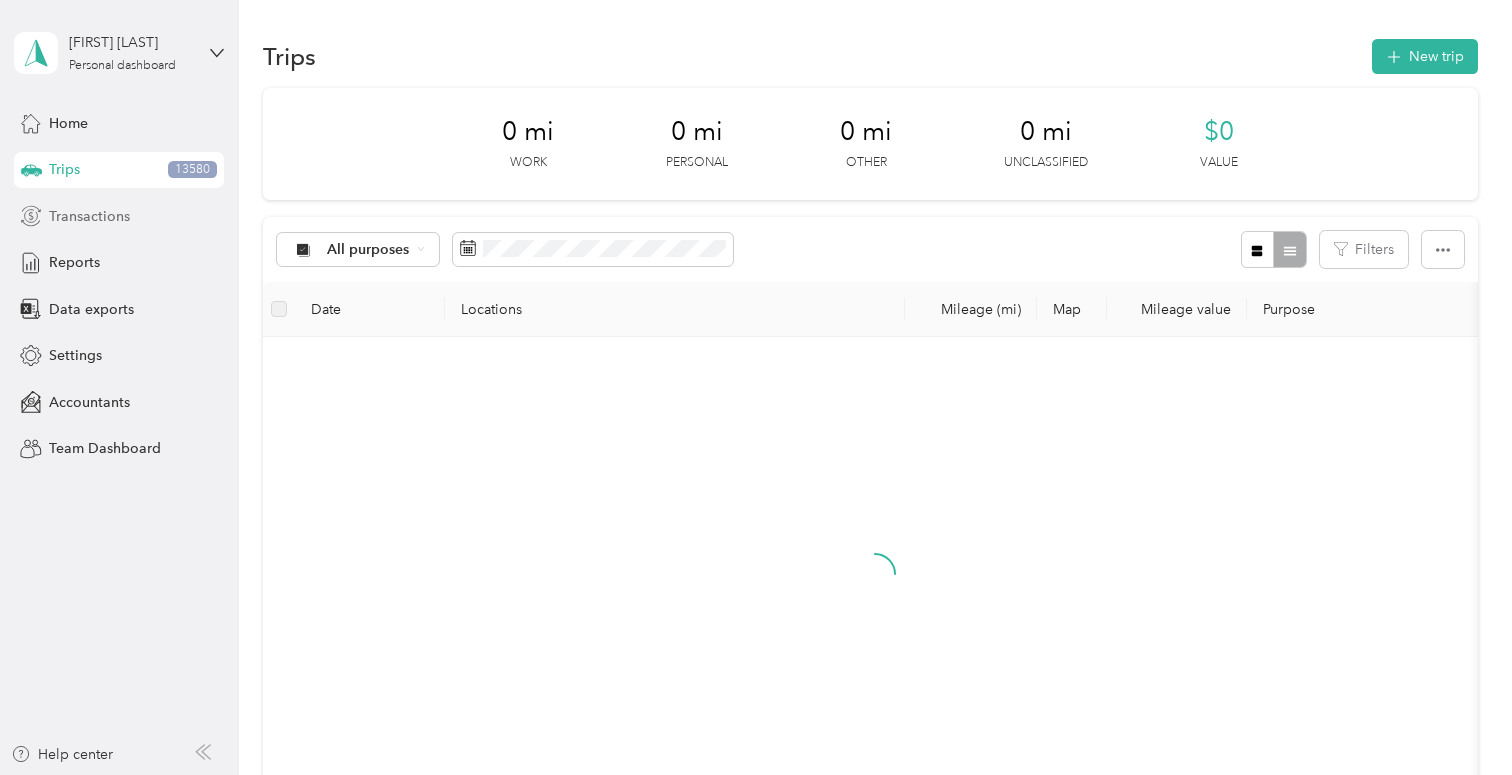 click on "Transactions" at bounding box center [89, 216] 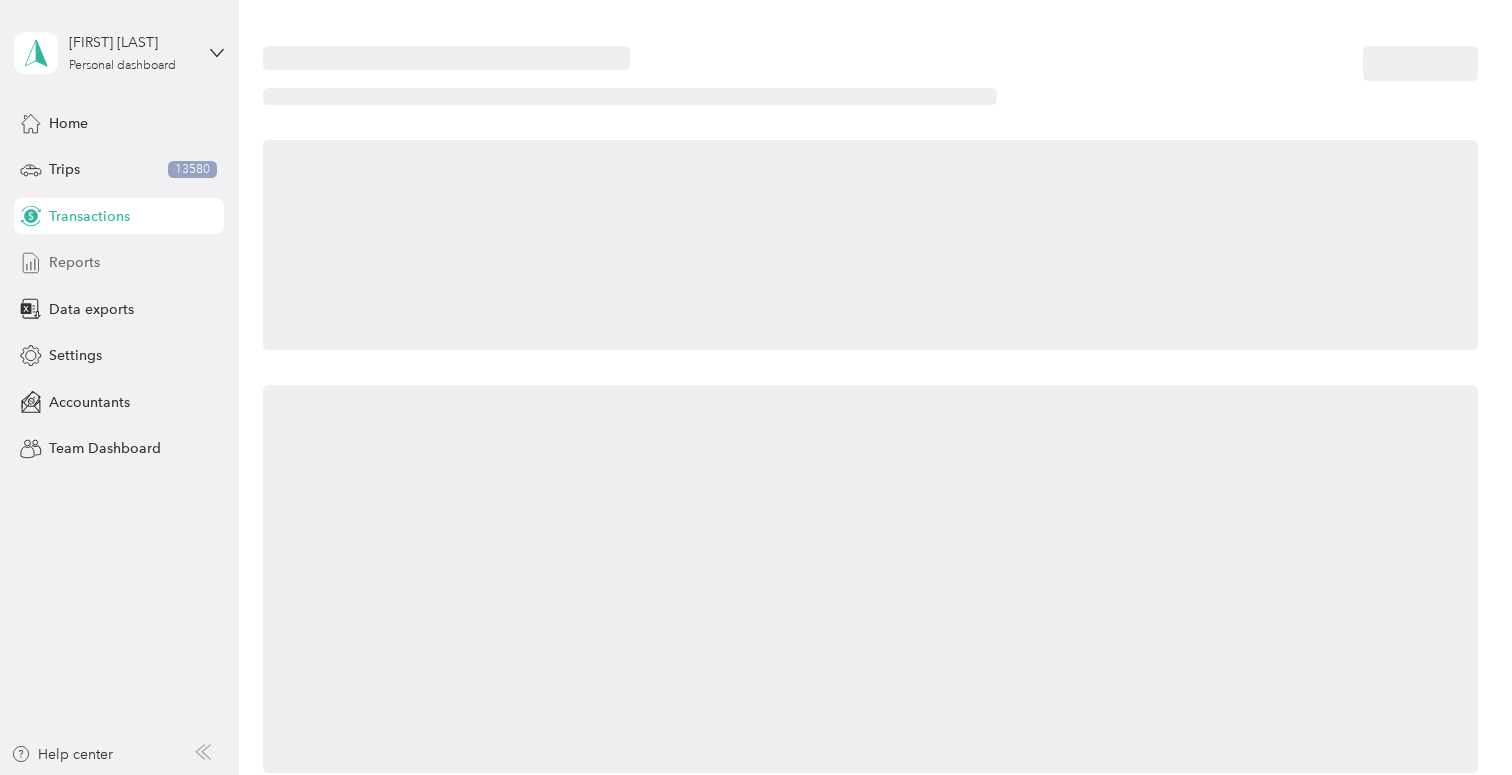 click on "Reports" at bounding box center (119, 263) 